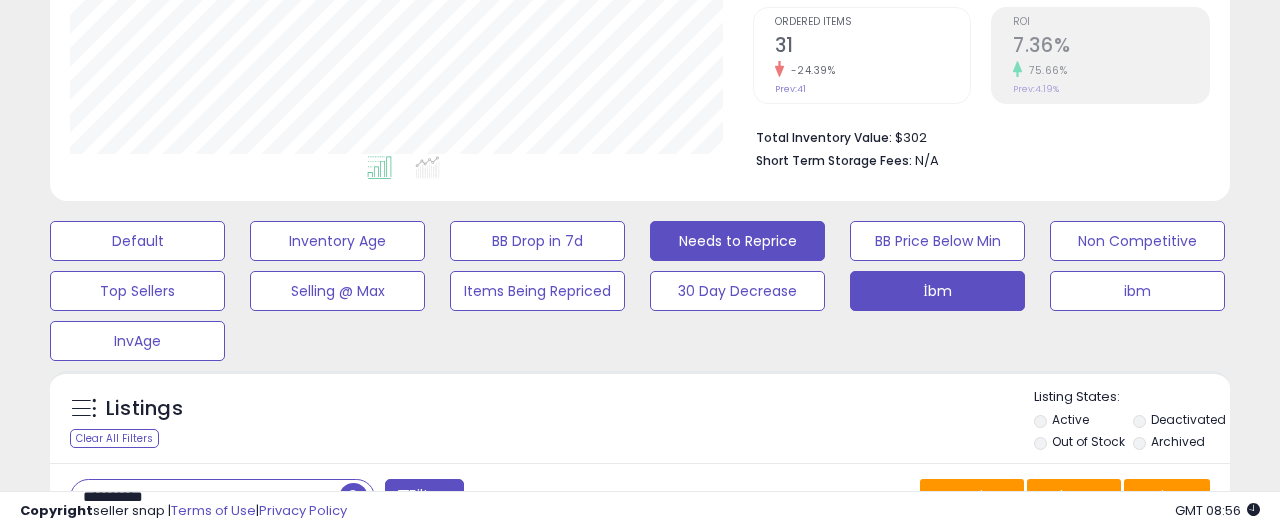 scroll, scrollTop: 2, scrollLeft: 0, axis: vertical 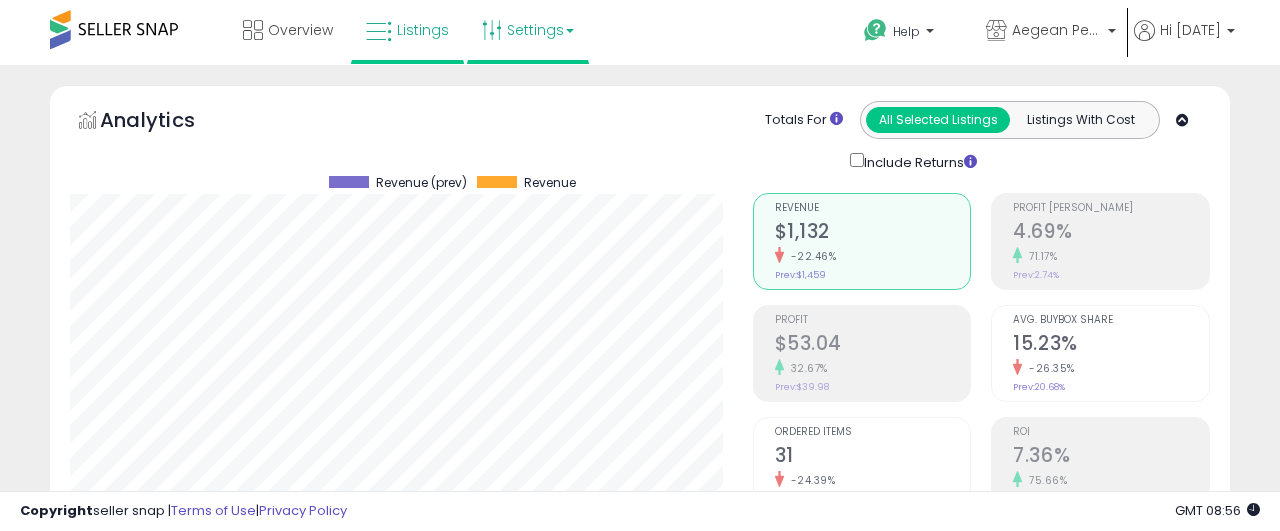 click at bounding box center (570, 31) 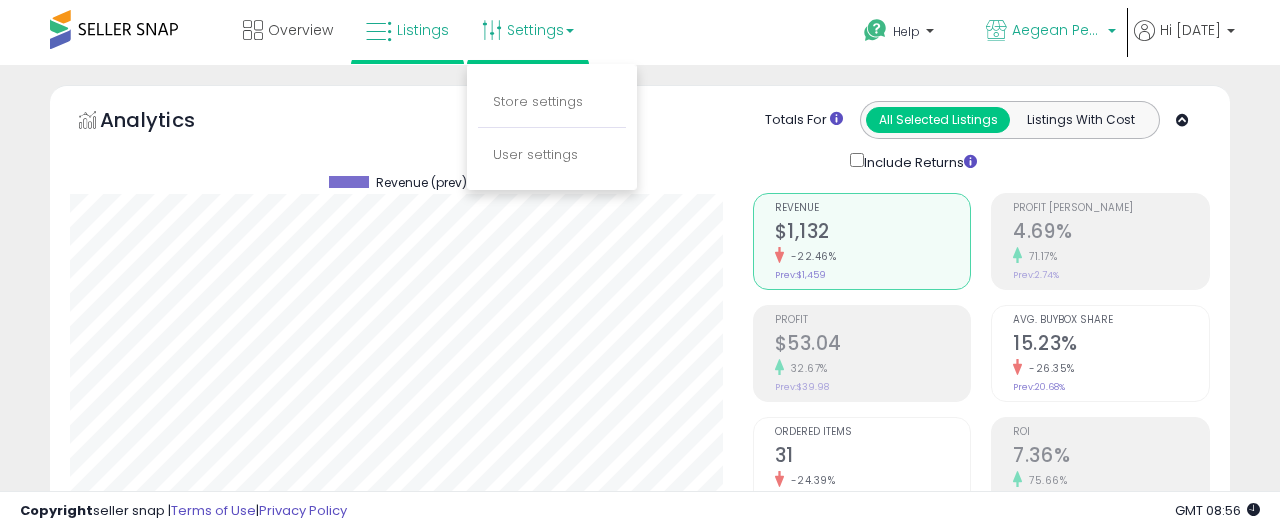 click on "Aegean Pearl" at bounding box center [1057, 30] 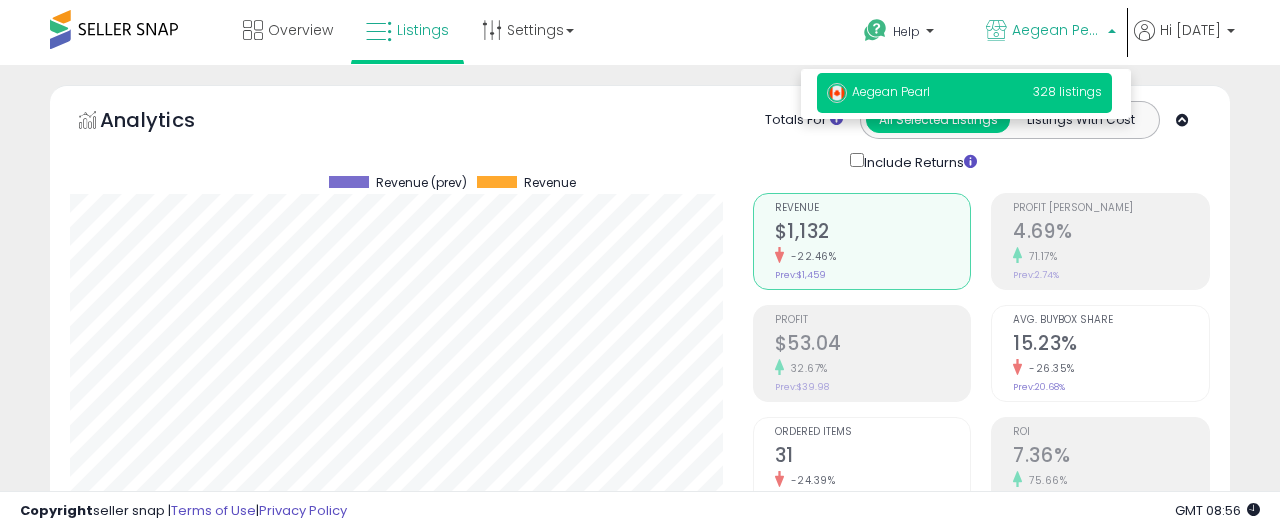 click on "Aegean Pearl" at bounding box center (1051, 32) 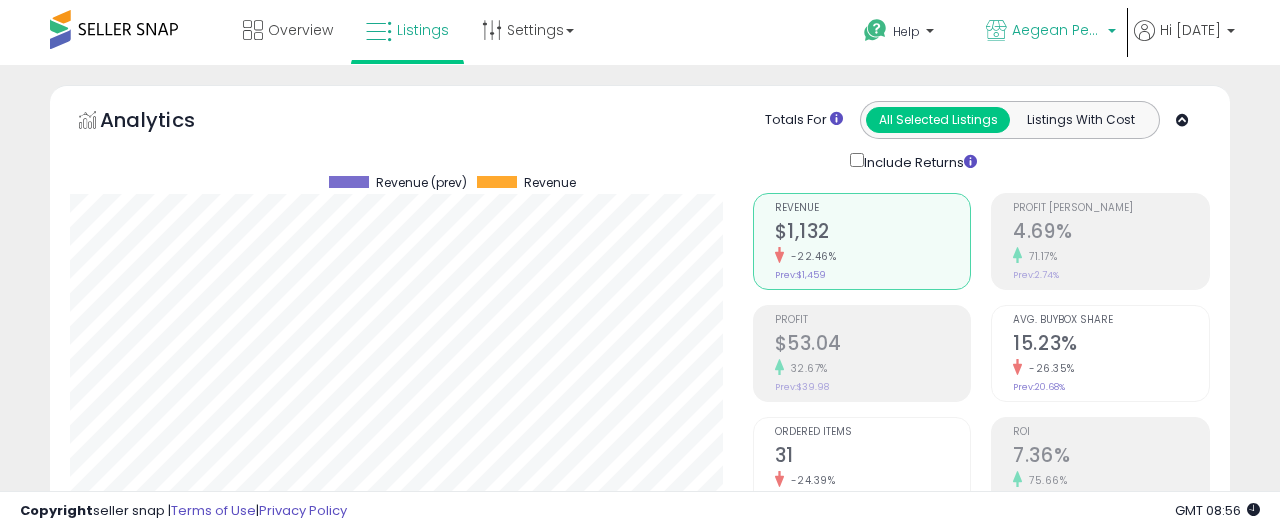 click at bounding box center [1112, 36] 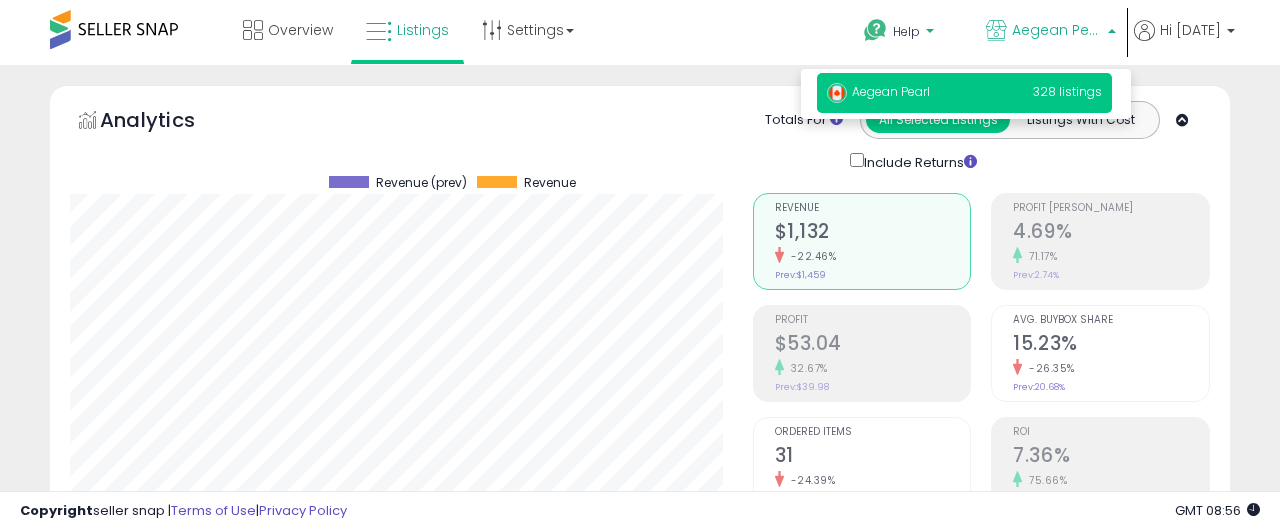 click on "Help" at bounding box center [908, 34] 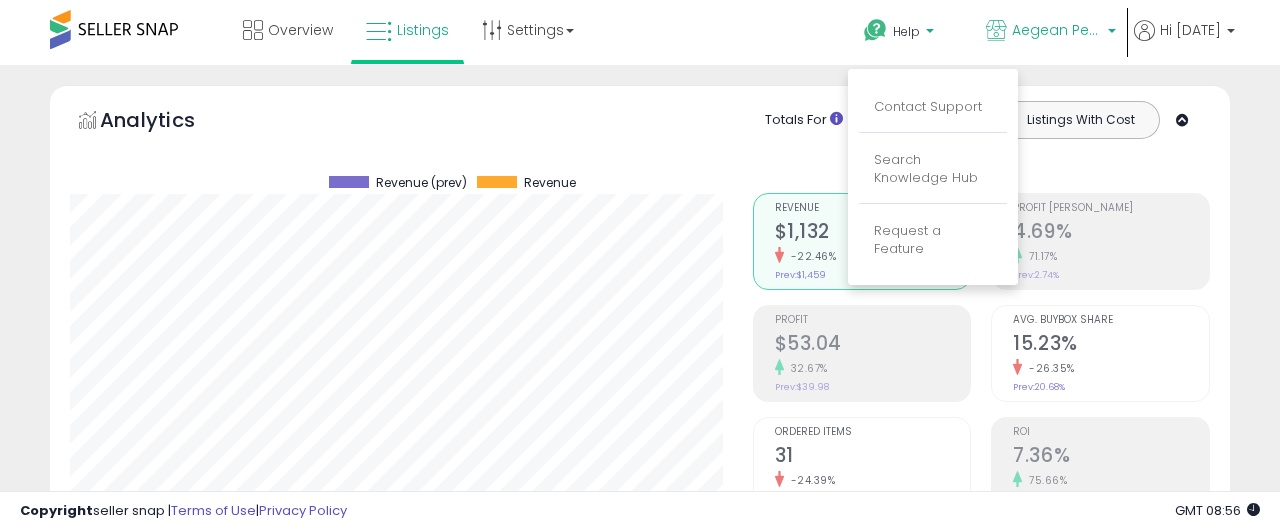 click on "Aegean Pearl" at bounding box center [1051, 32] 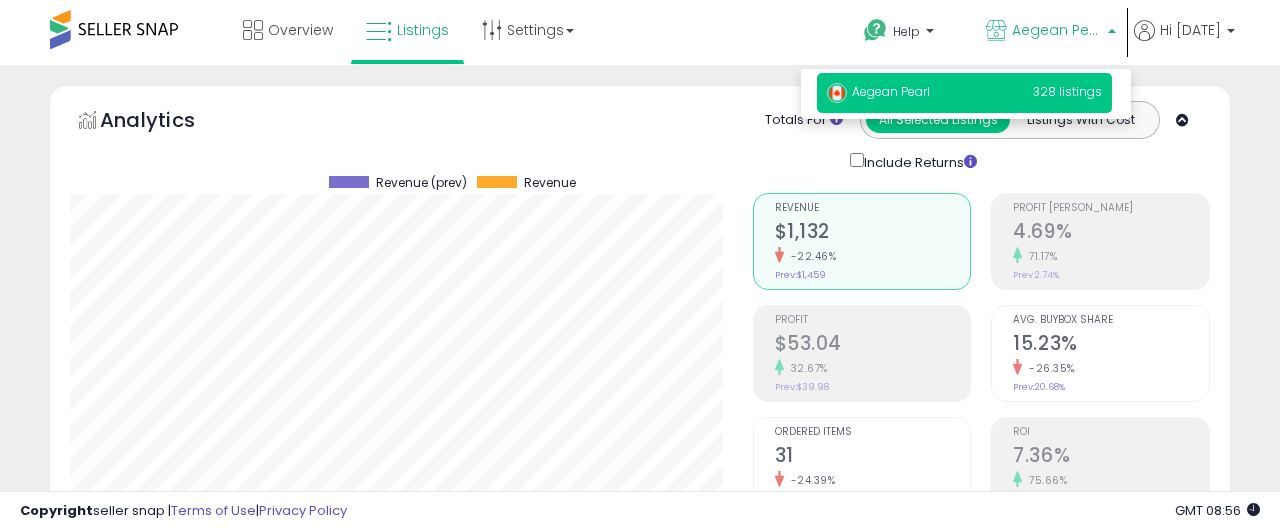 click on "Aegean Pearl
328
listings" at bounding box center [964, 93] 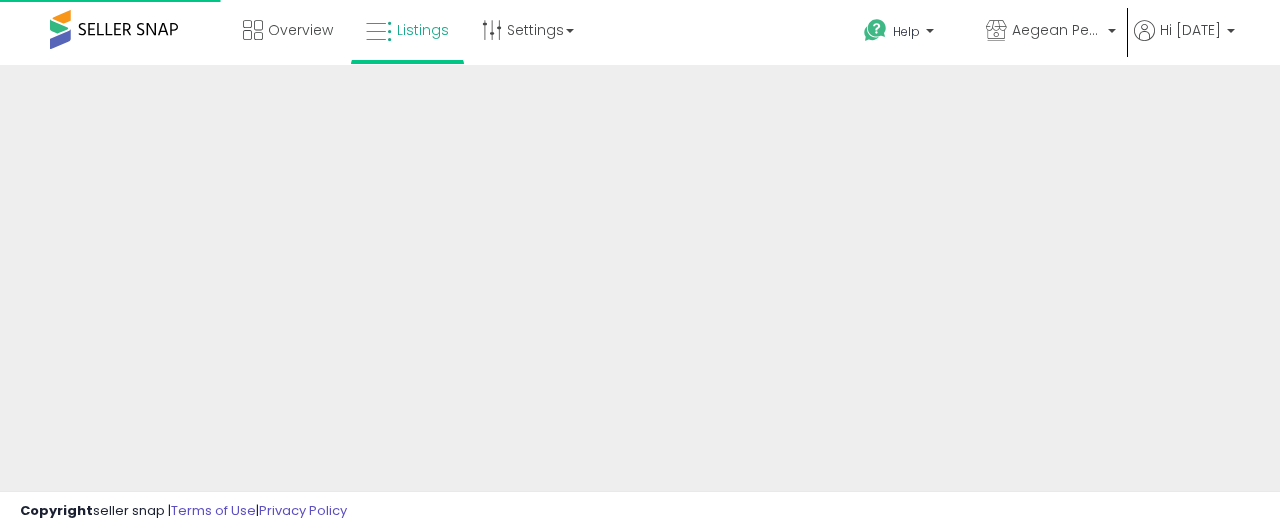 scroll, scrollTop: 0, scrollLeft: 0, axis: both 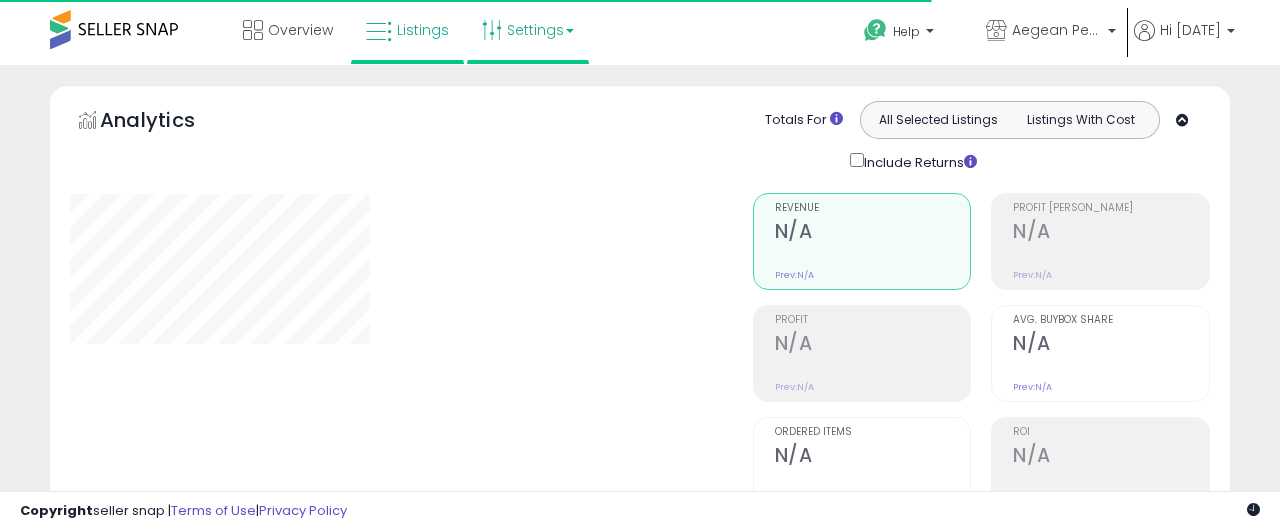 type on "**********" 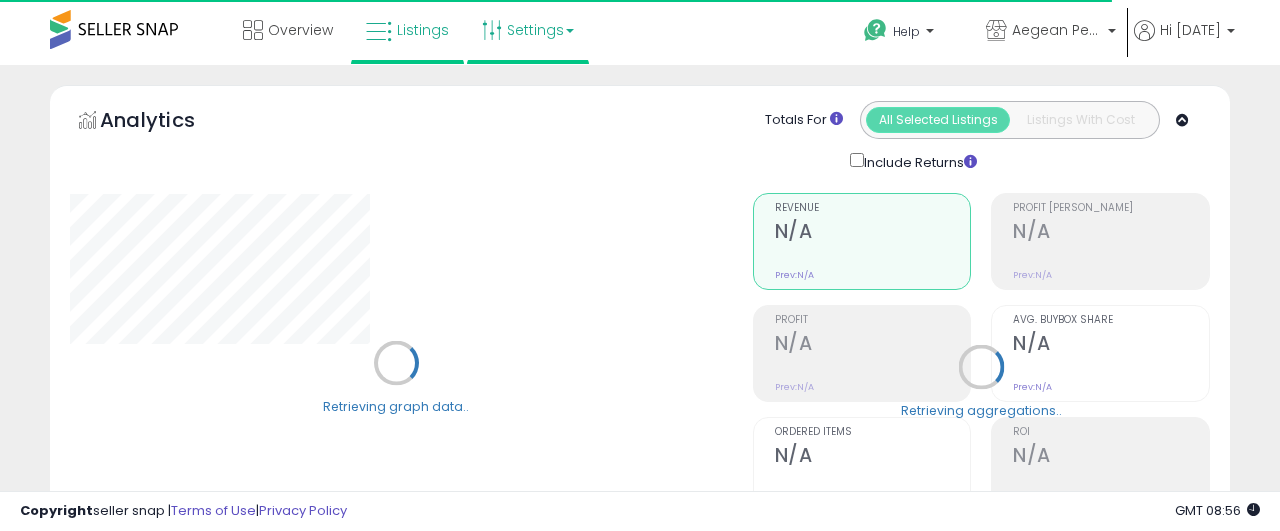 click on "Settings" at bounding box center (528, 30) 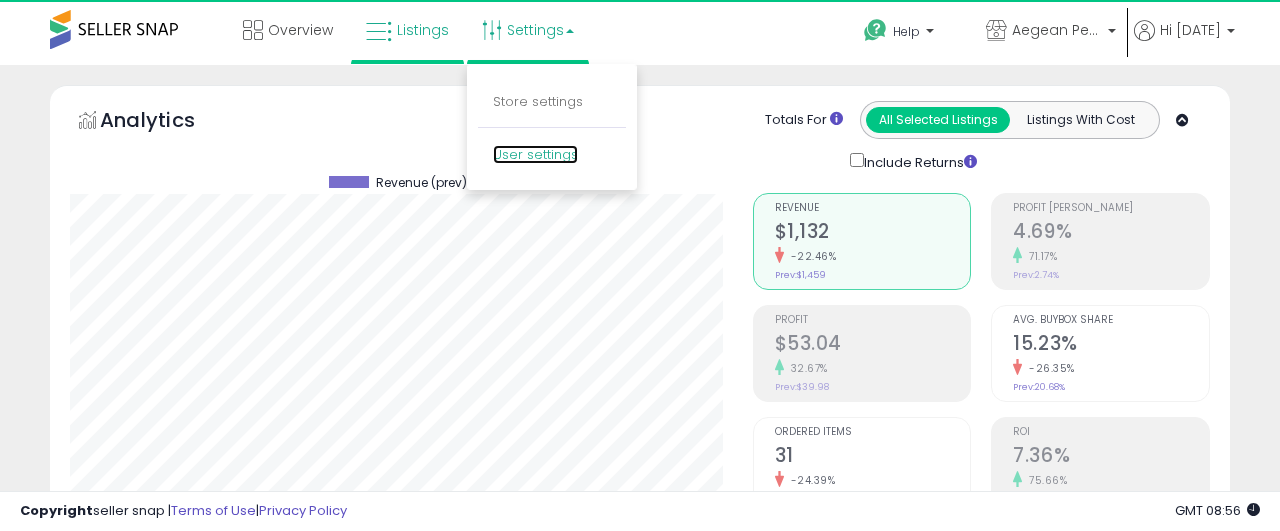 scroll, scrollTop: 999590, scrollLeft: 999317, axis: both 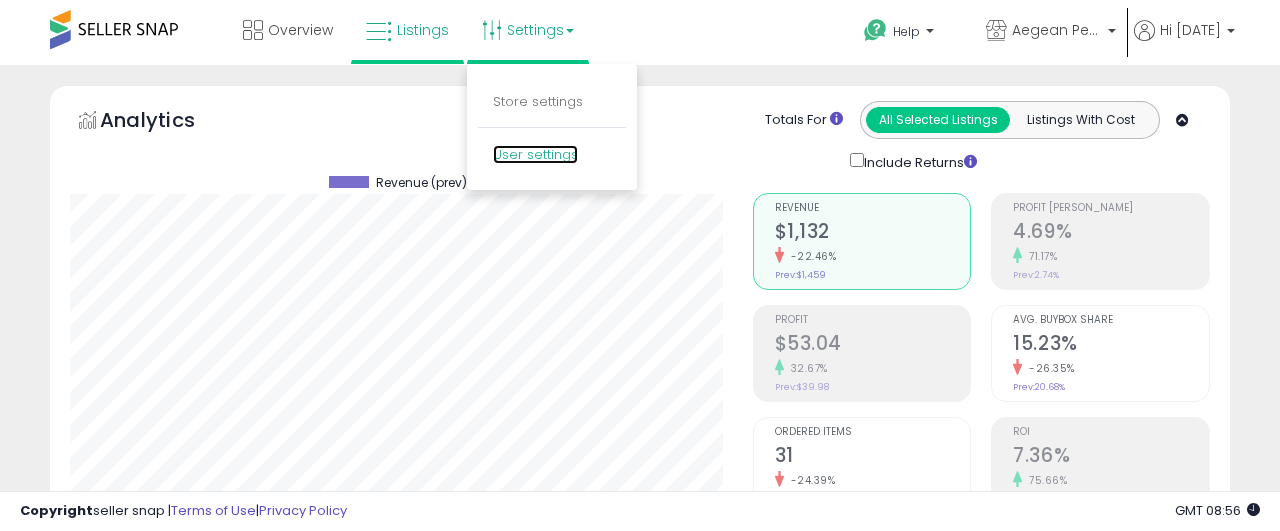 click on "User
settings" at bounding box center (535, 154) 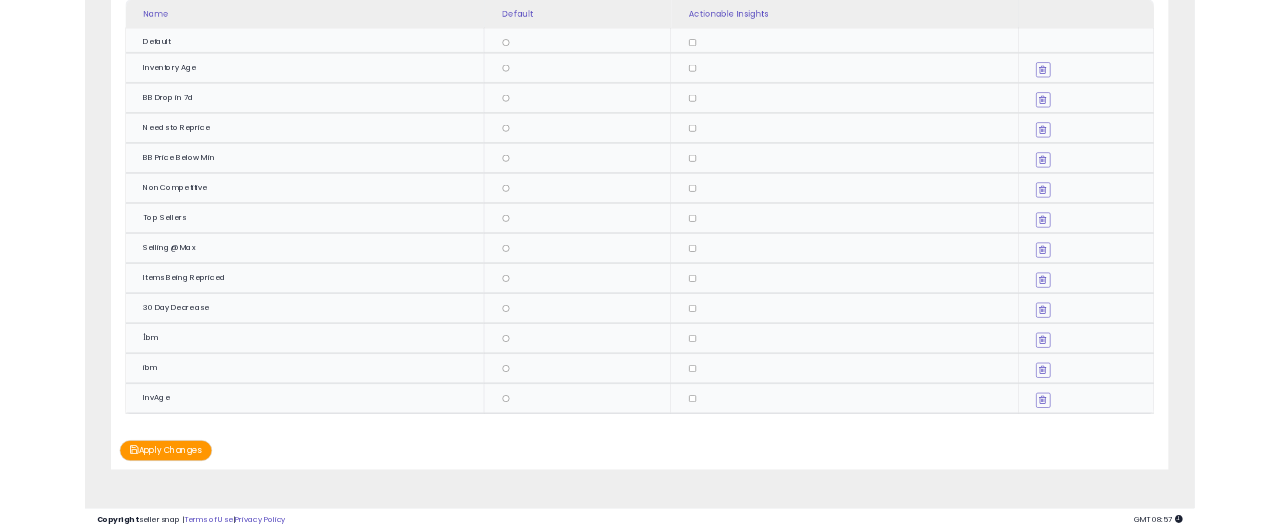 scroll, scrollTop: 0, scrollLeft: 0, axis: both 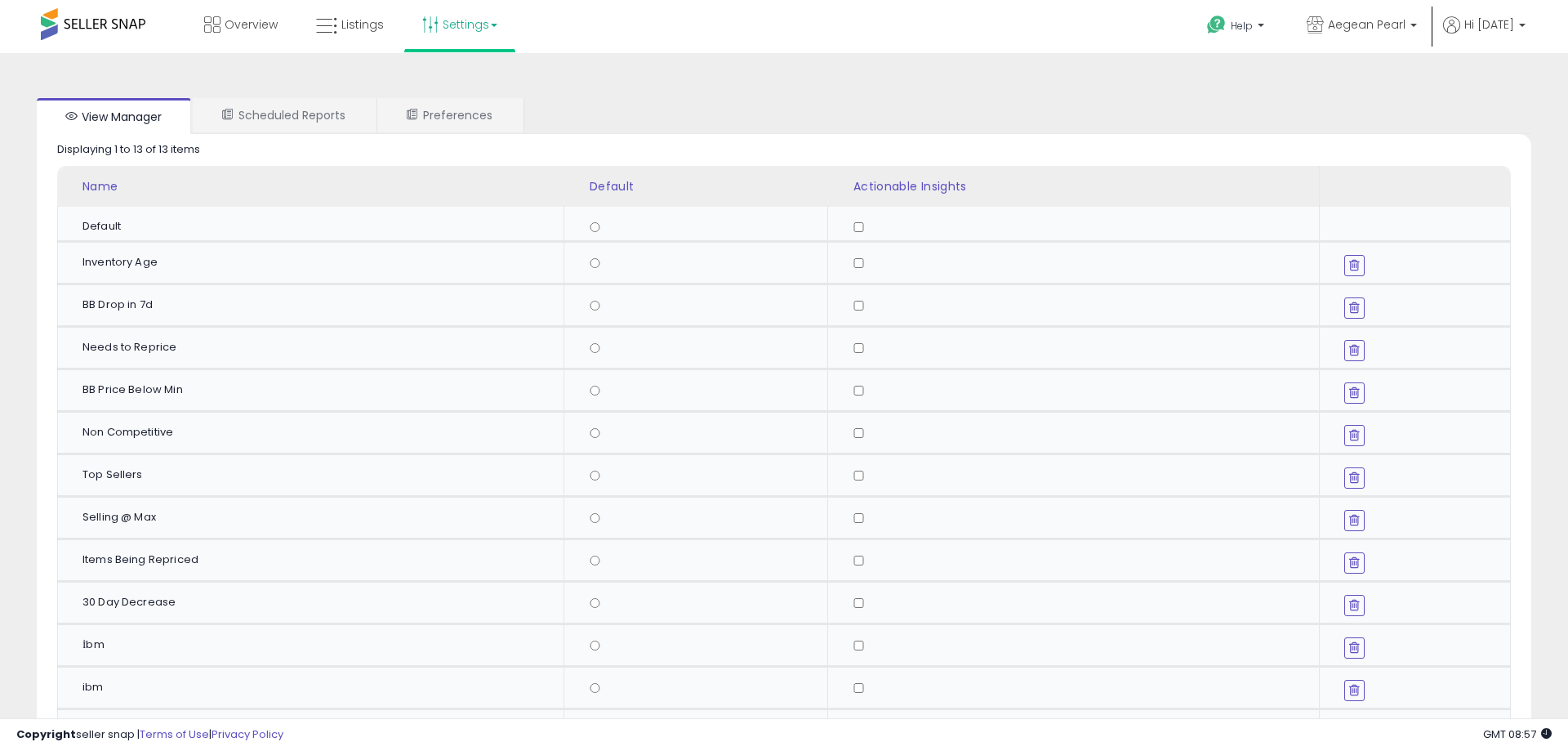 click on "Overview
Listings" at bounding box center [350, 26] 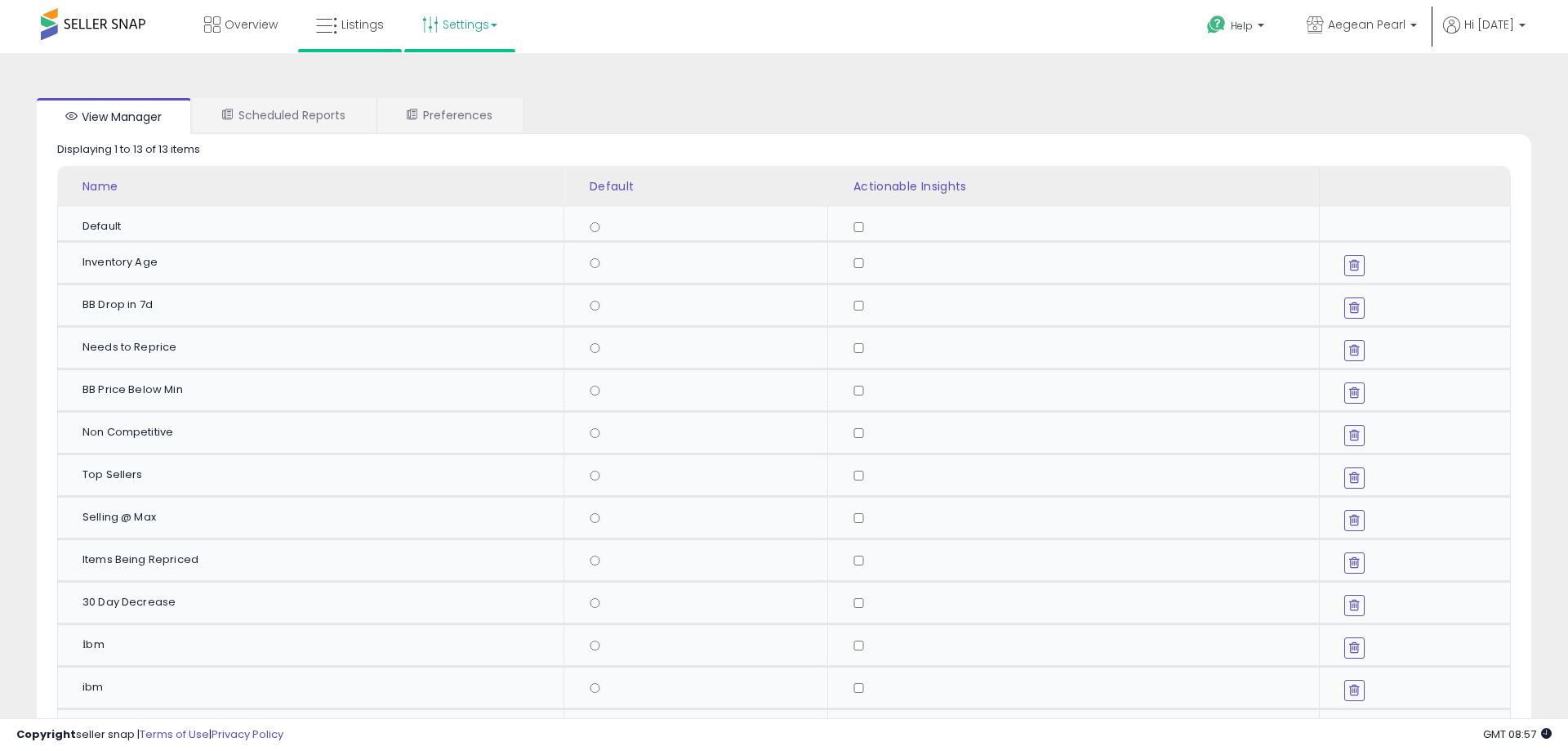 click on "Listings" at bounding box center [350, 26] 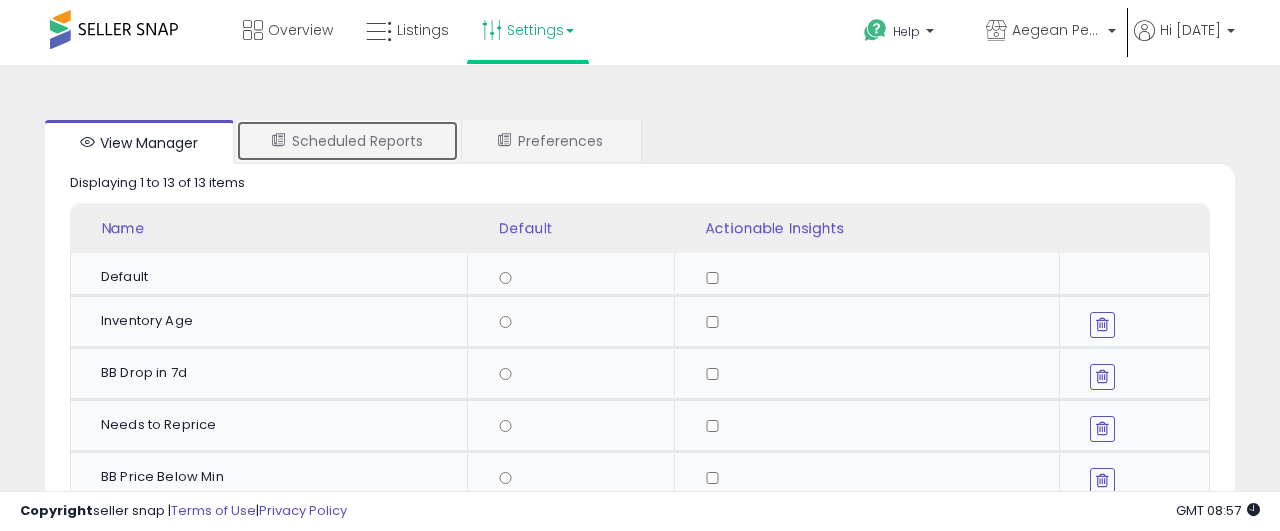 click on "Scheduled Reports" at bounding box center (347, 141) 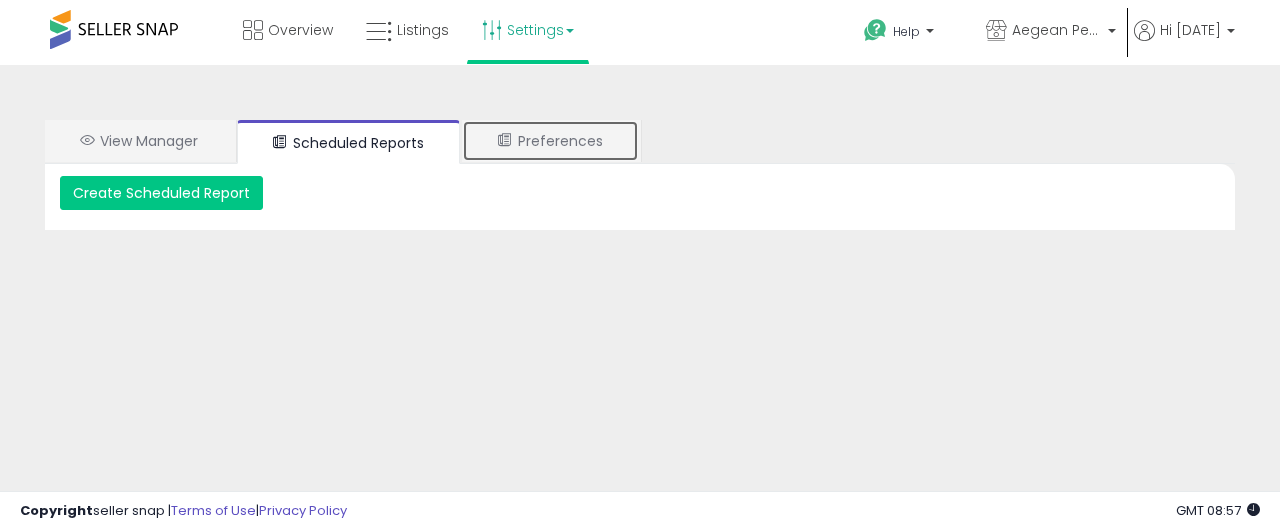 click on "Preferences" at bounding box center [550, 141] 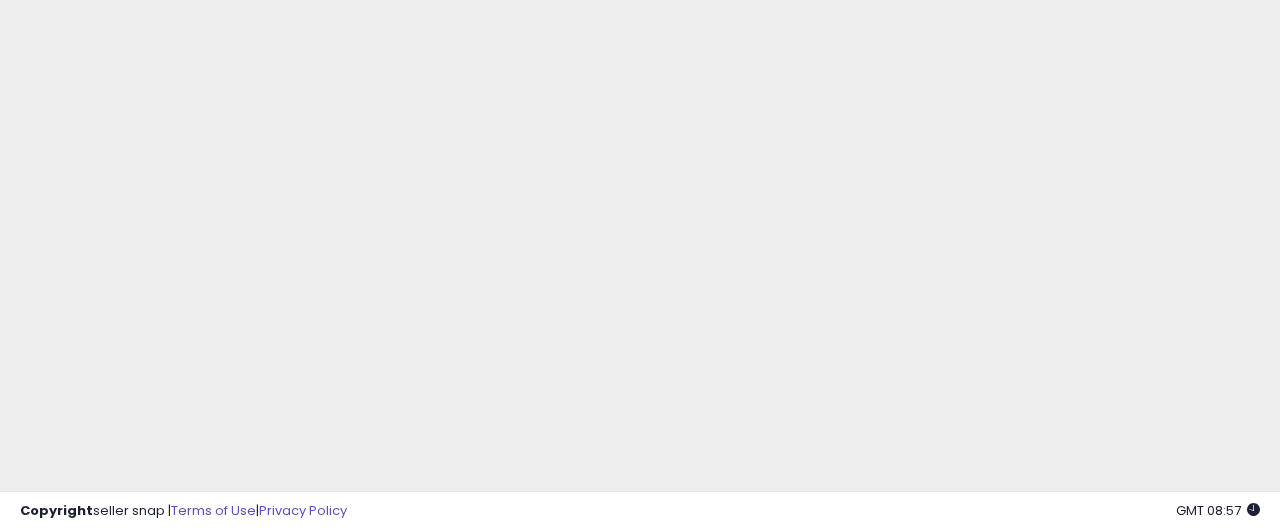 scroll, scrollTop: 0, scrollLeft: 0, axis: both 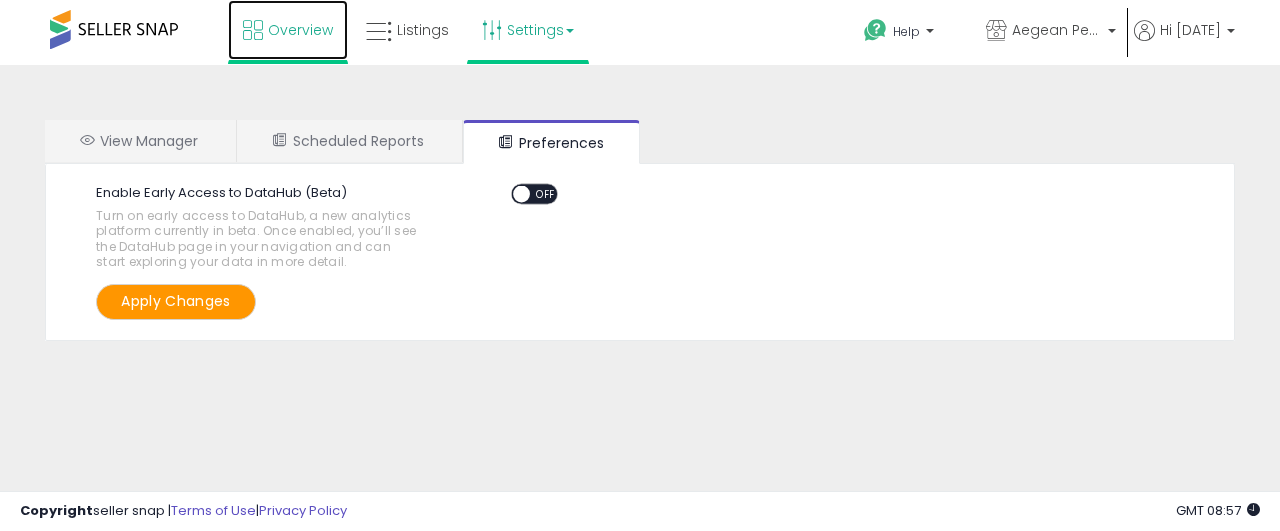 click on "Overview" at bounding box center [300, 30] 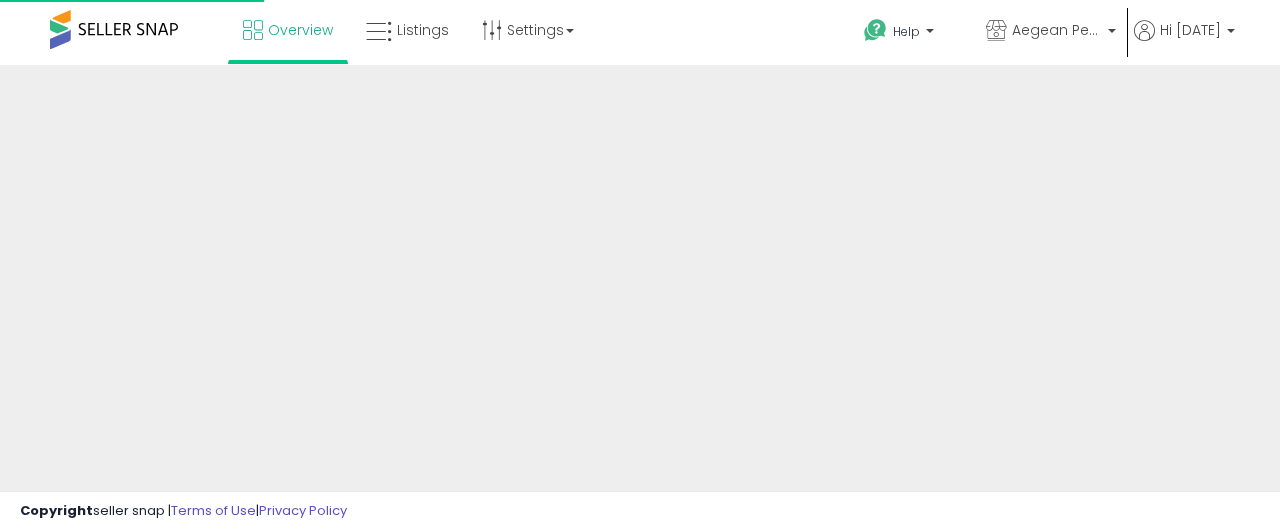 scroll, scrollTop: 0, scrollLeft: 0, axis: both 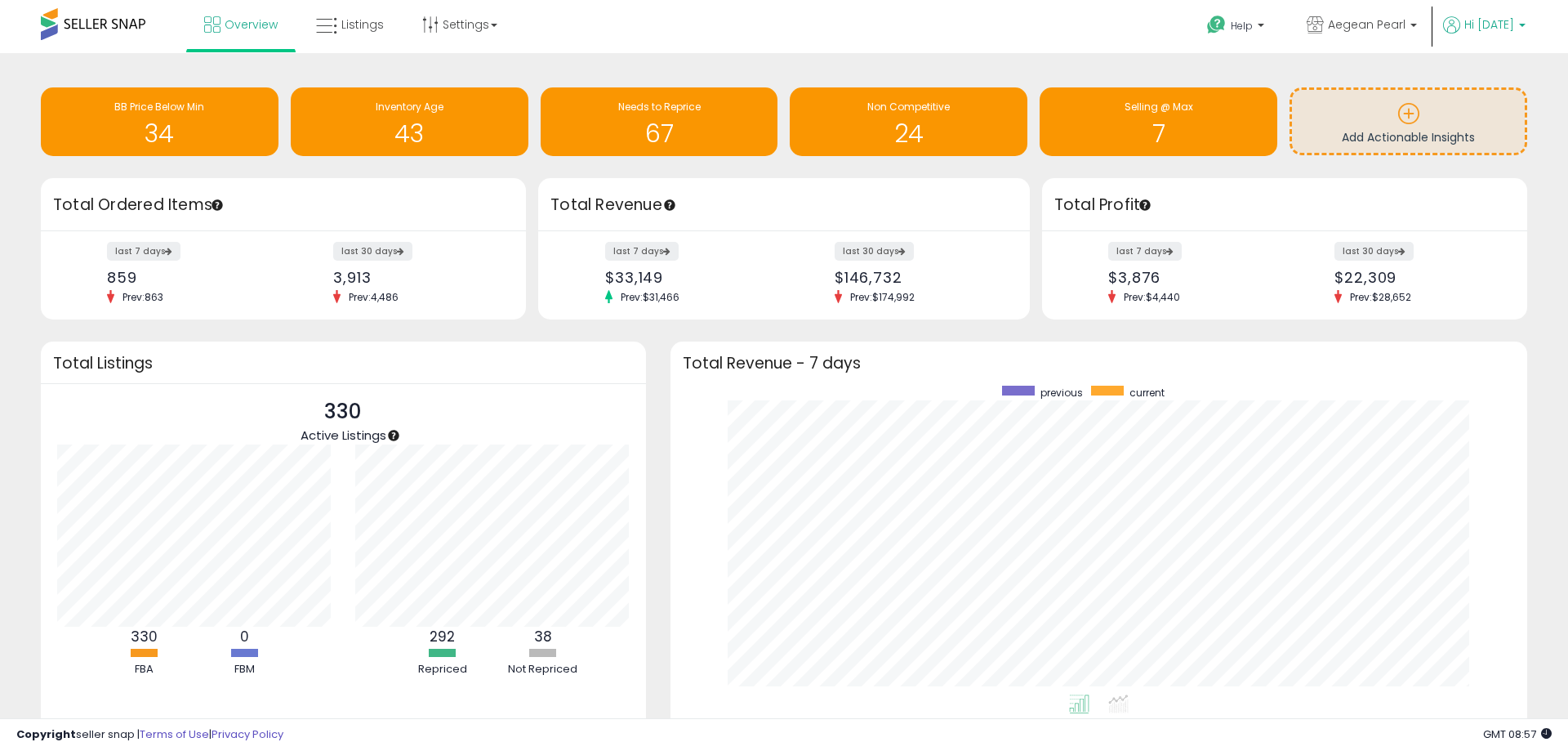 click on "Hi [DATE]" at bounding box center (1484, 26) 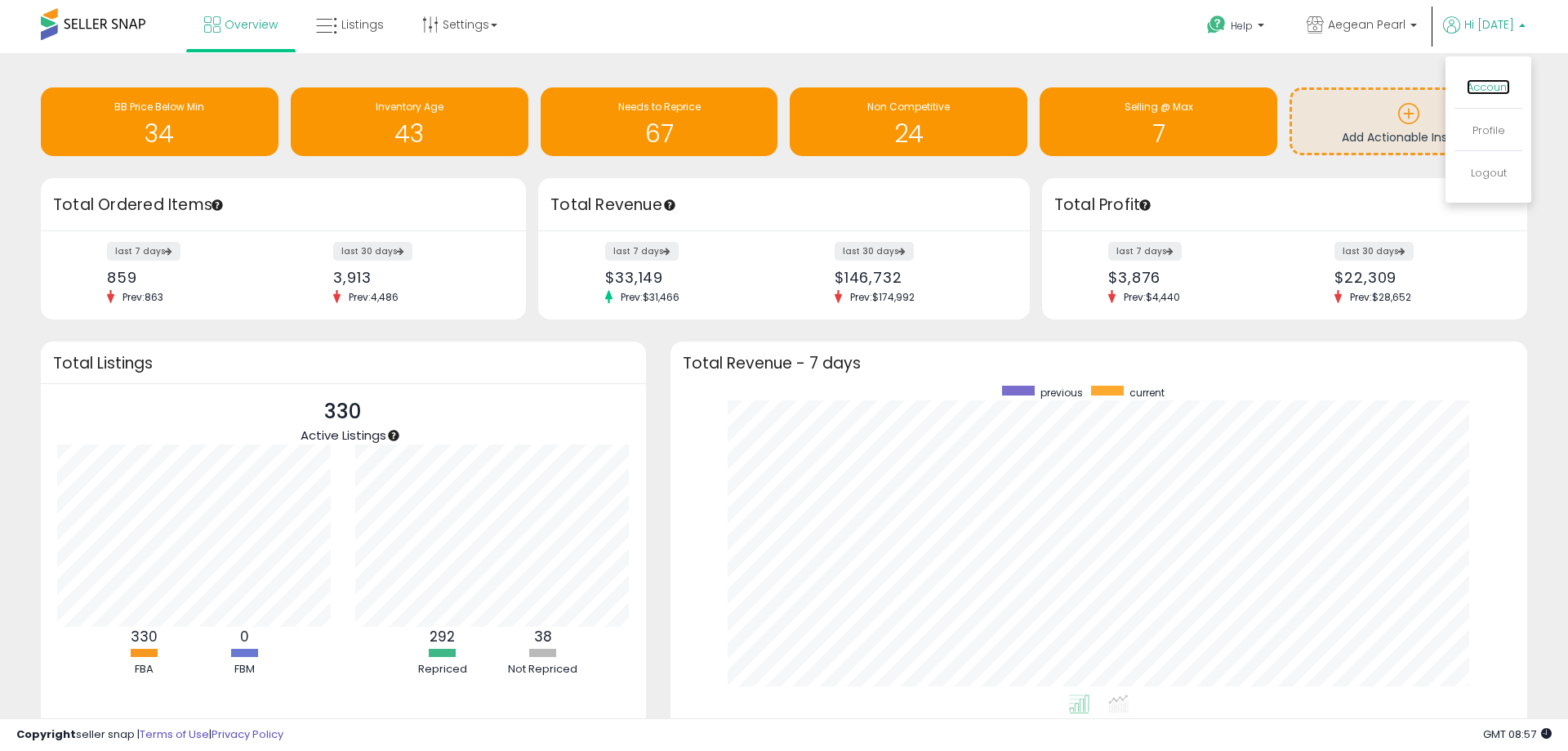 click on "Account" at bounding box center (1488, 87) 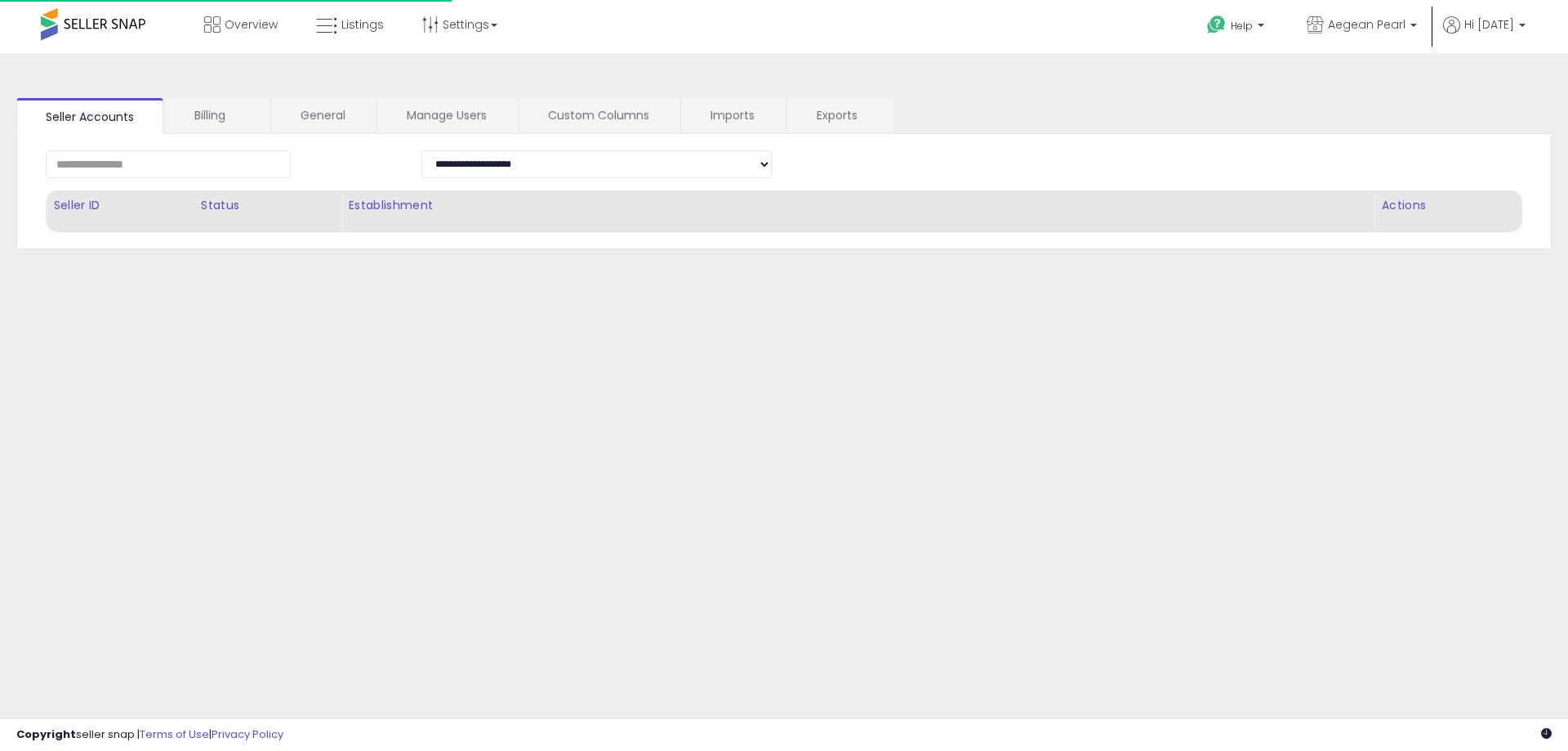 scroll, scrollTop: 0, scrollLeft: 0, axis: both 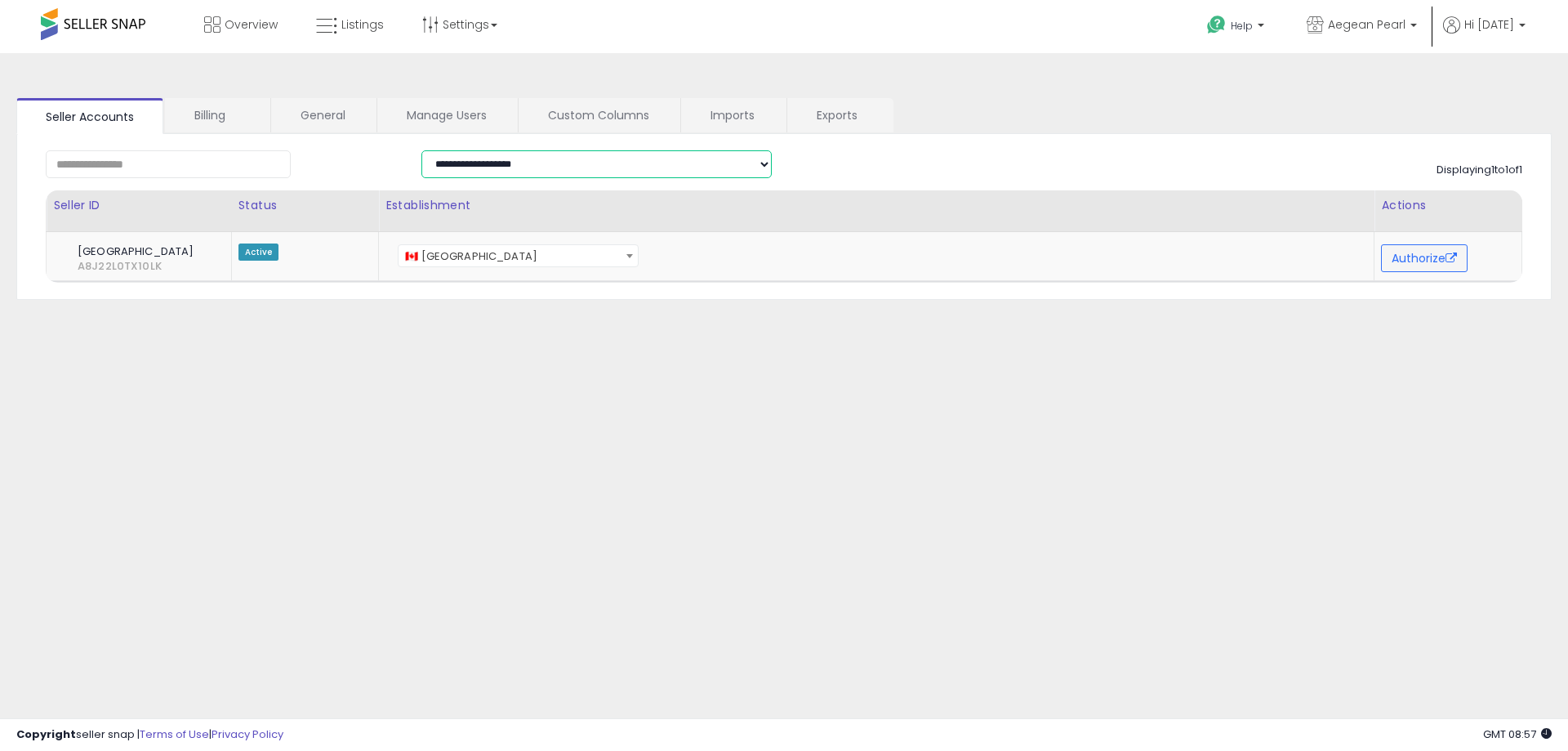 click on "**********" at bounding box center (597, 164) 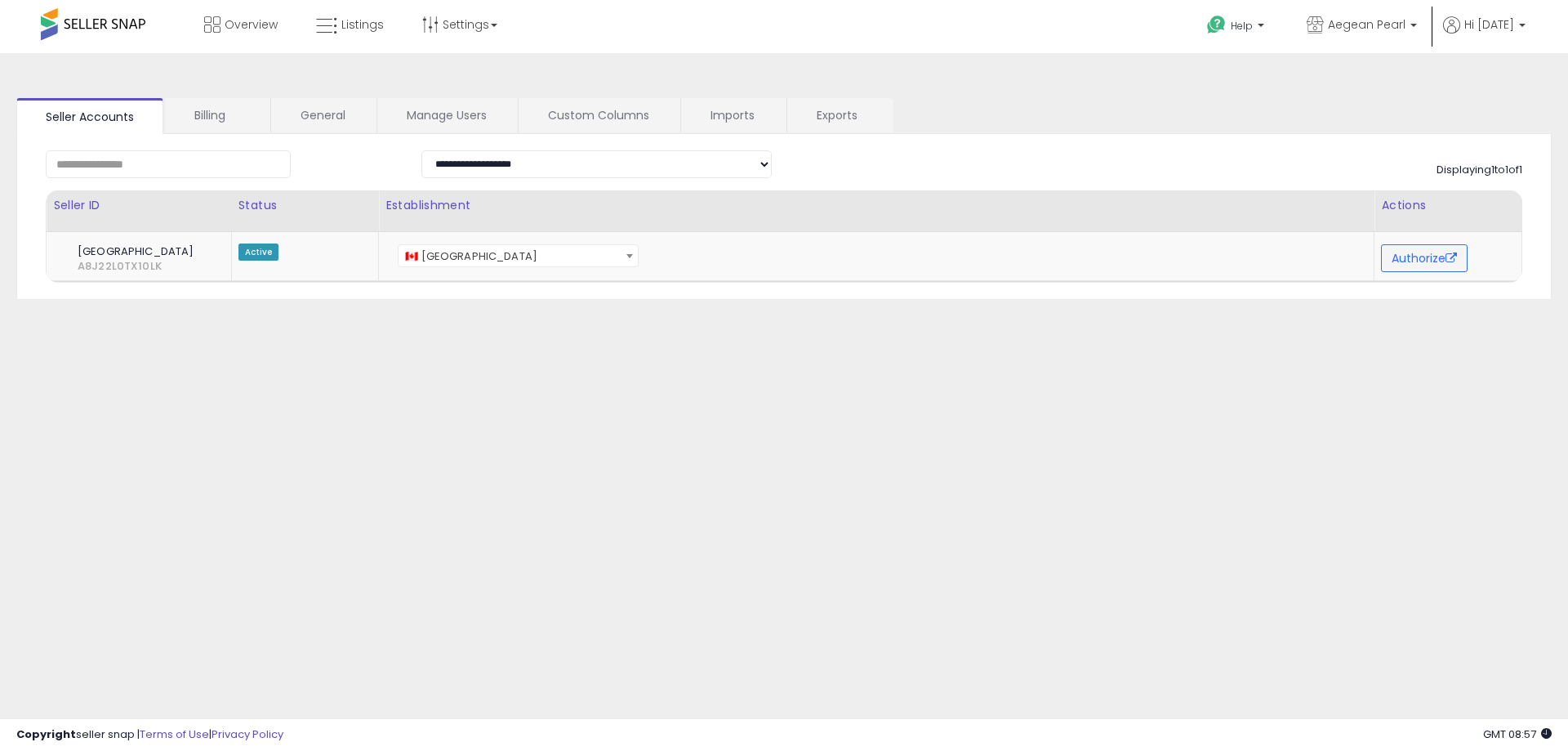 click at bounding box center (221, 164) 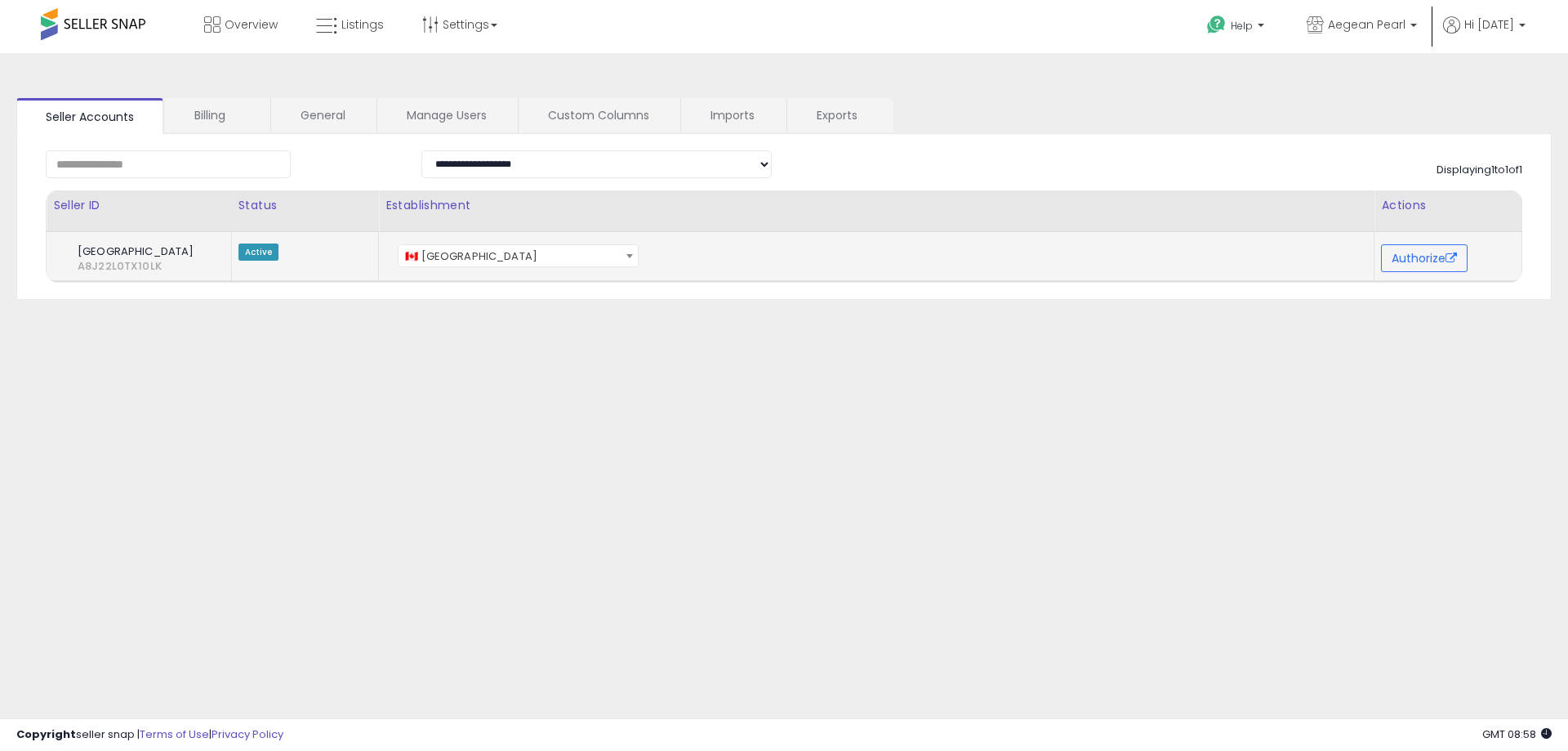 click on "🇨🇦 [GEOGRAPHIC_DATA]" at bounding box center [518, 257] 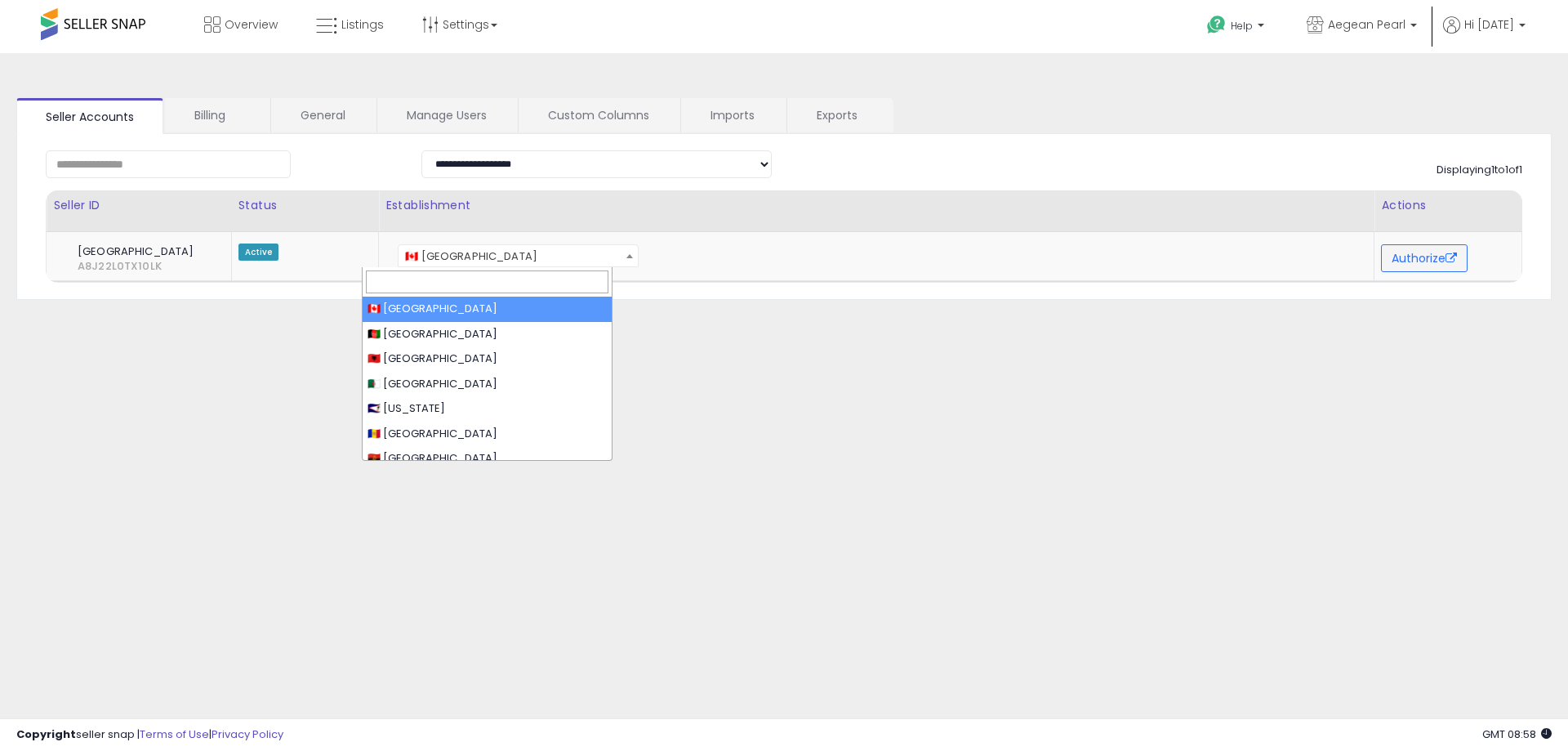 click on "**********" at bounding box center [784, 409] 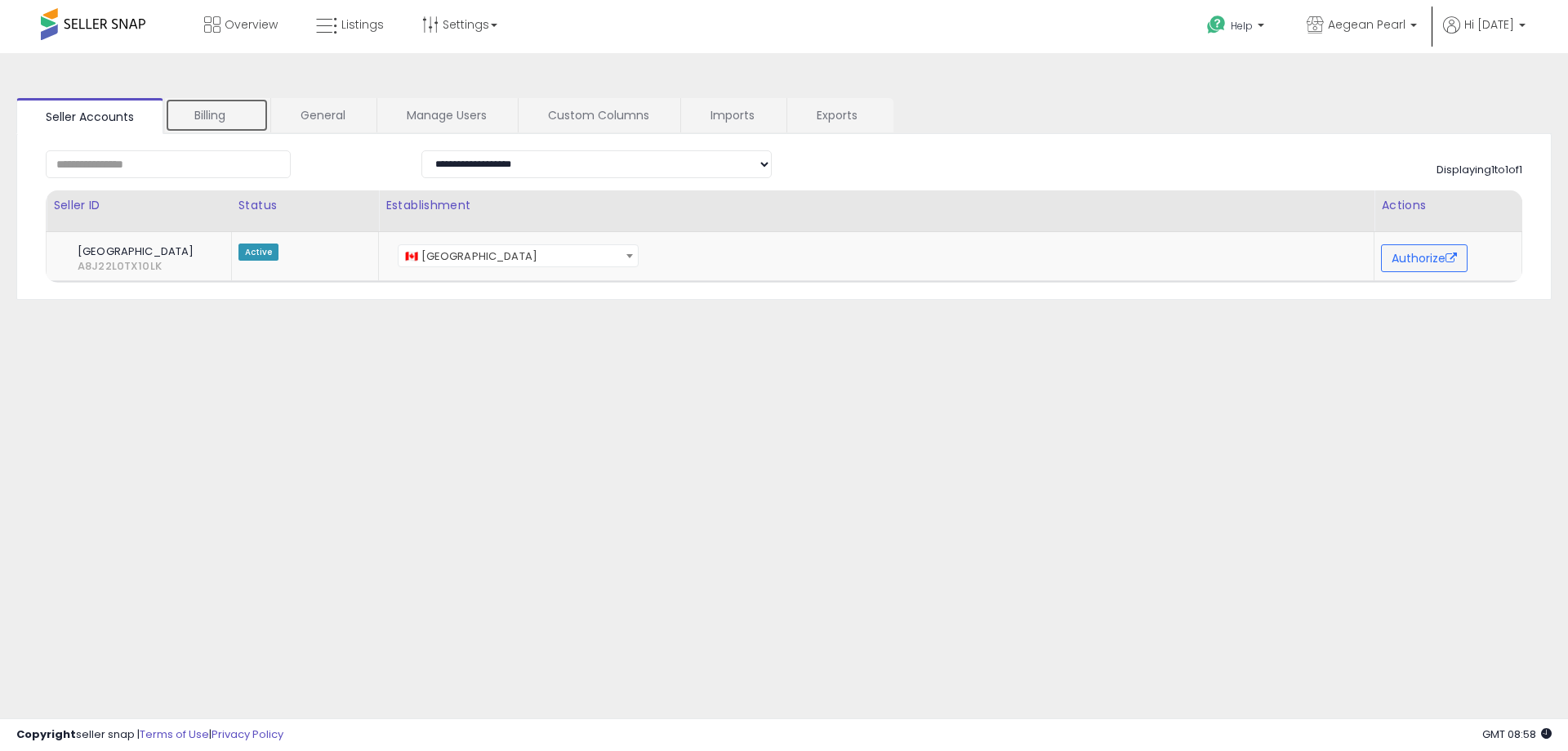 click on "Billing" at bounding box center [216, 115] 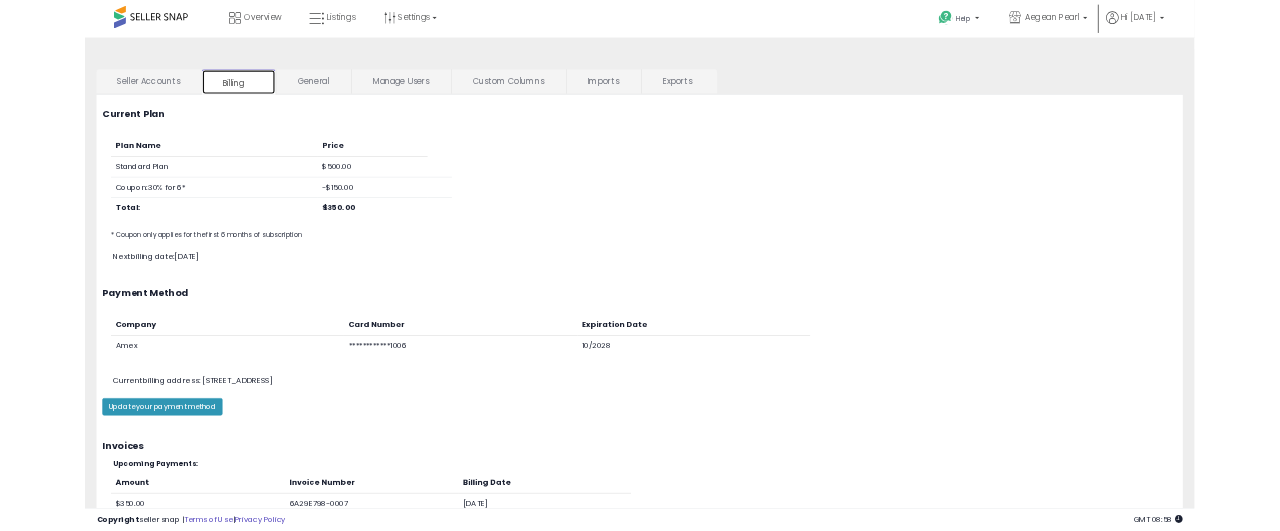 scroll, scrollTop: 102, scrollLeft: 0, axis: vertical 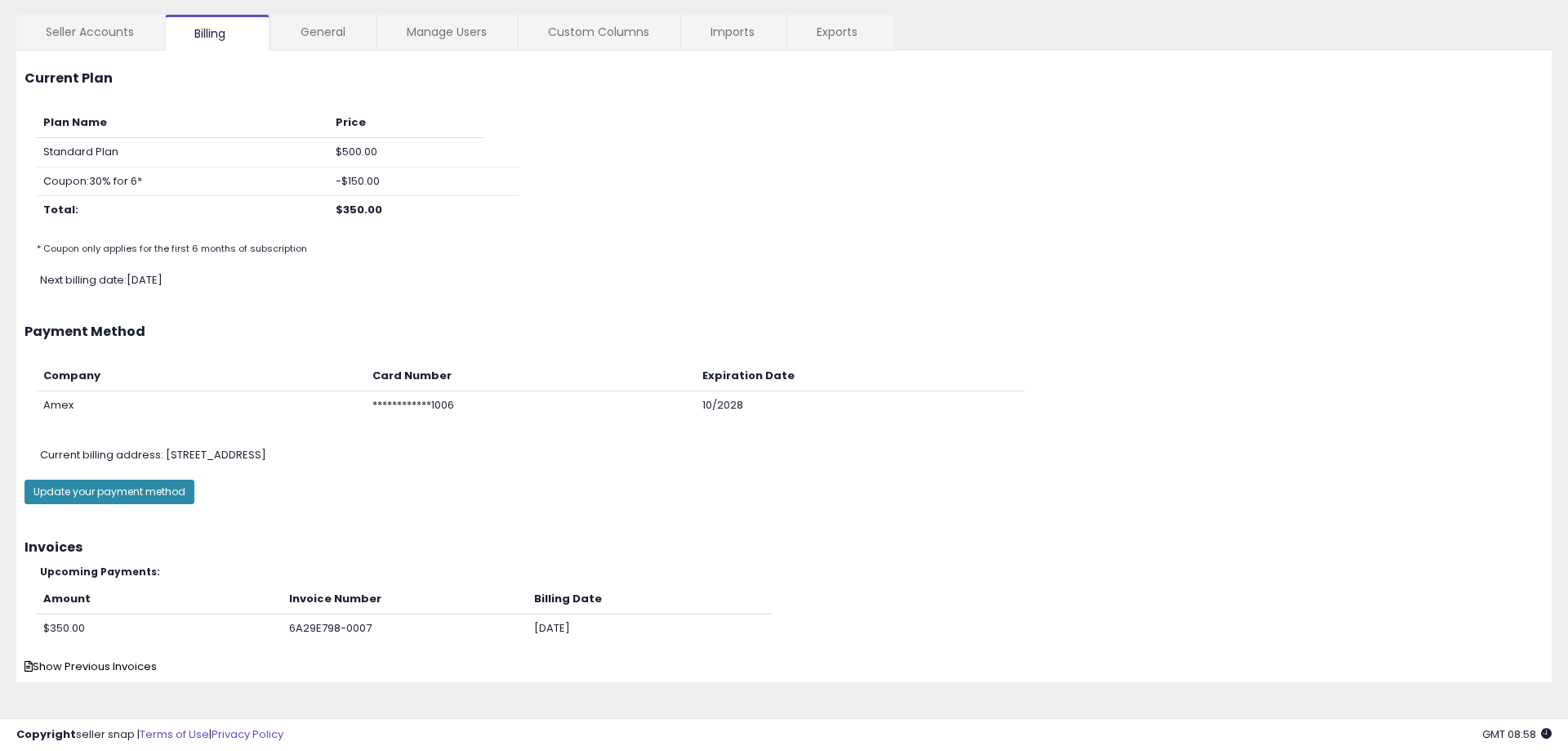 click on "Update your payment method" at bounding box center [109, 492] 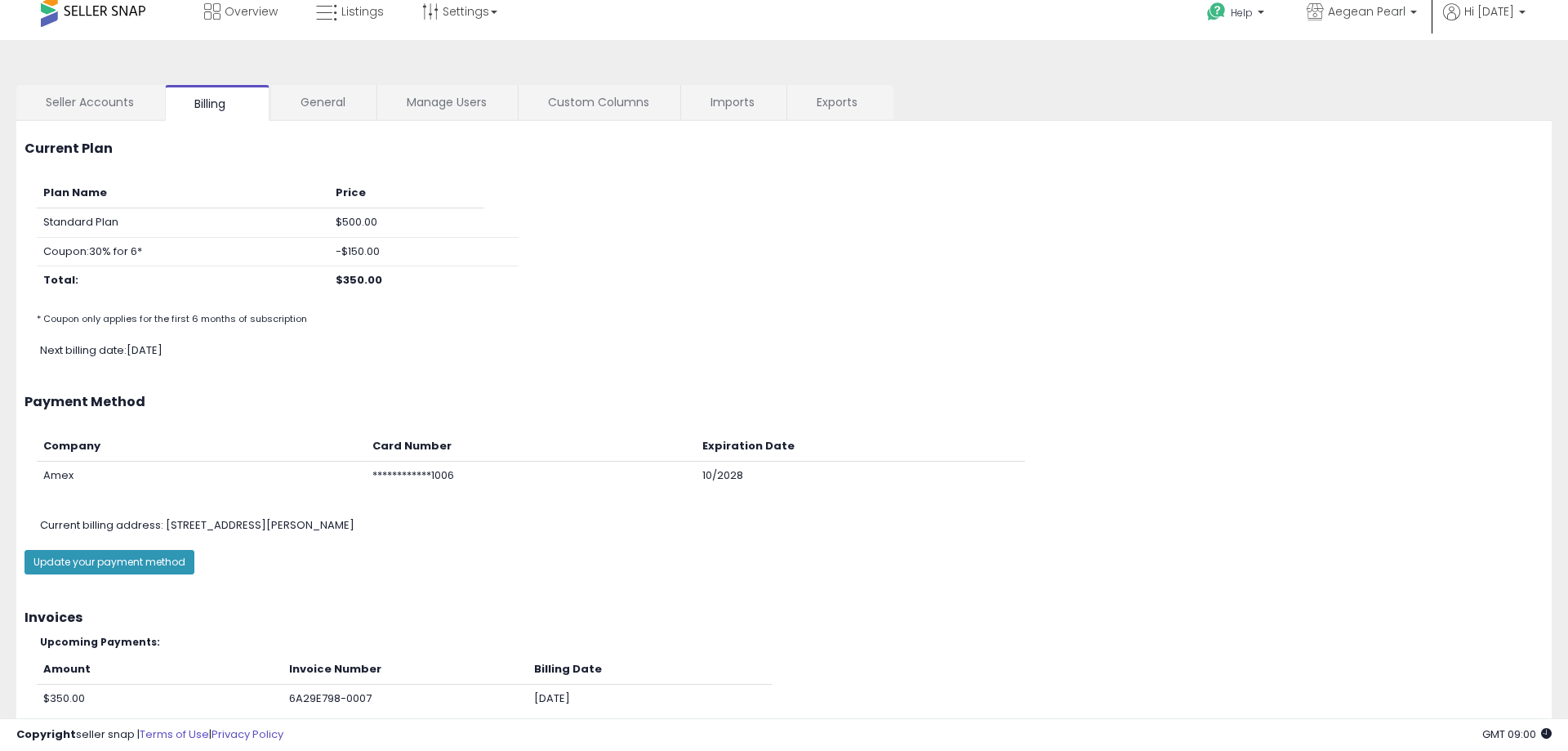 scroll, scrollTop: 0, scrollLeft: 0, axis: both 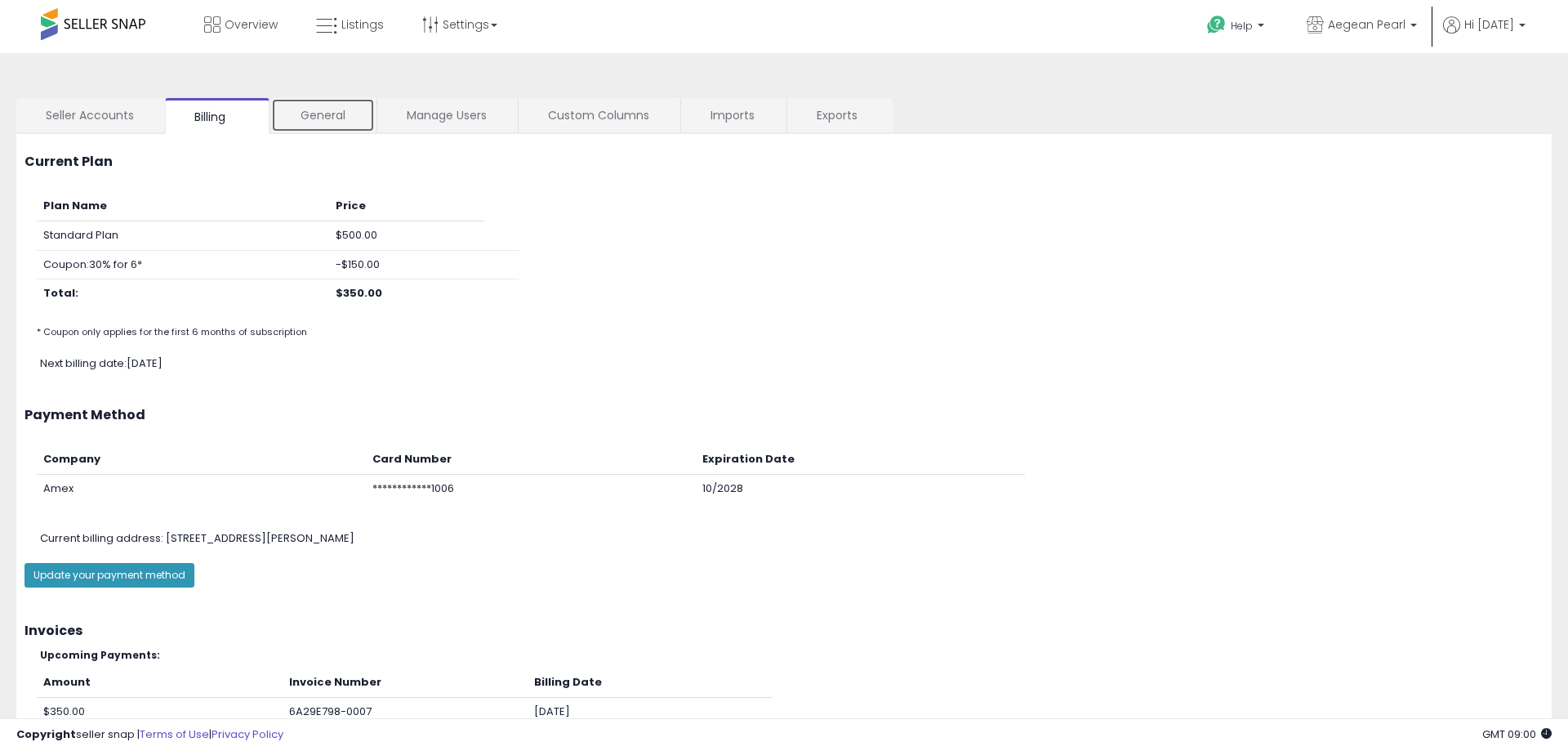 click on "General" at bounding box center (323, 115) 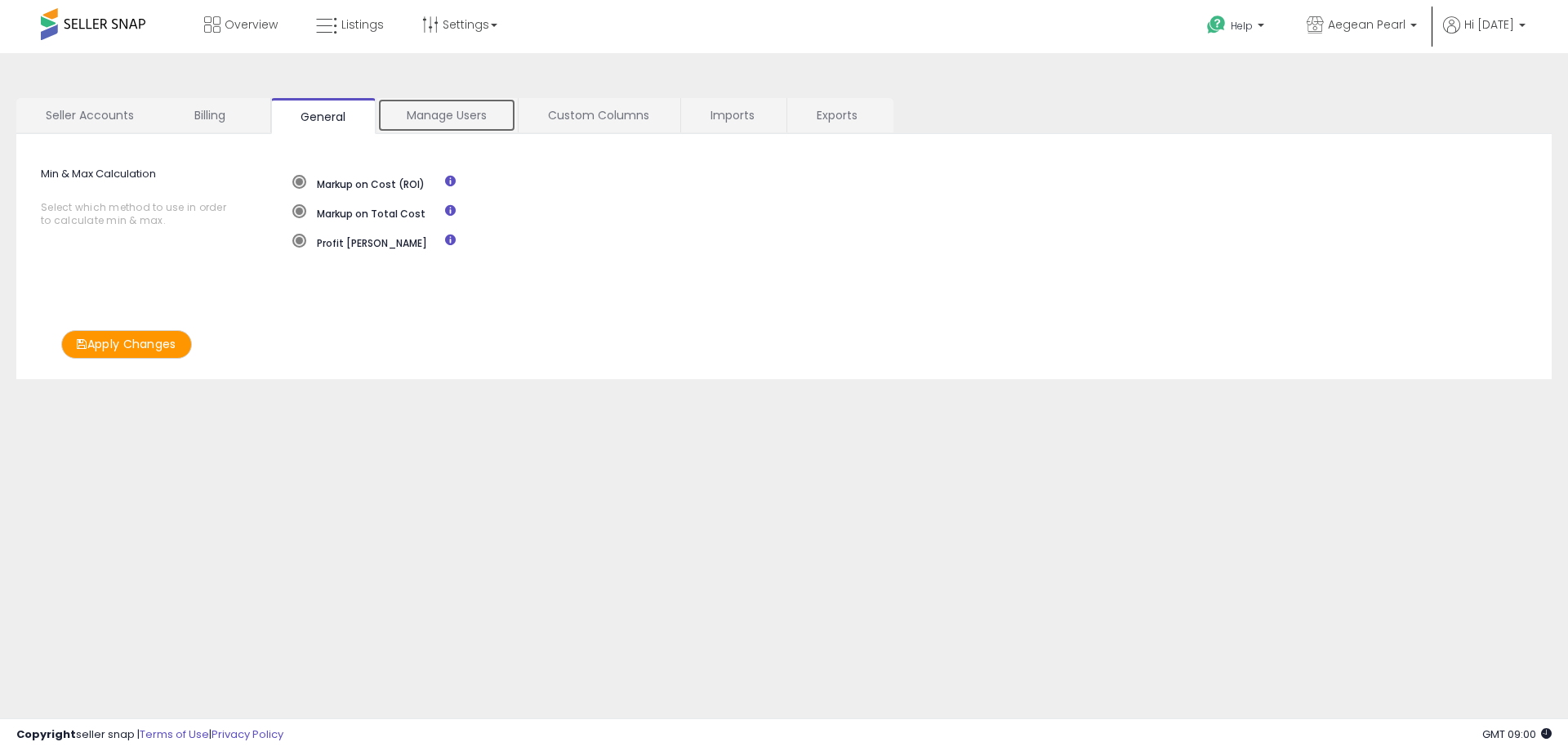 click on "Manage Users" at bounding box center (447, 115) 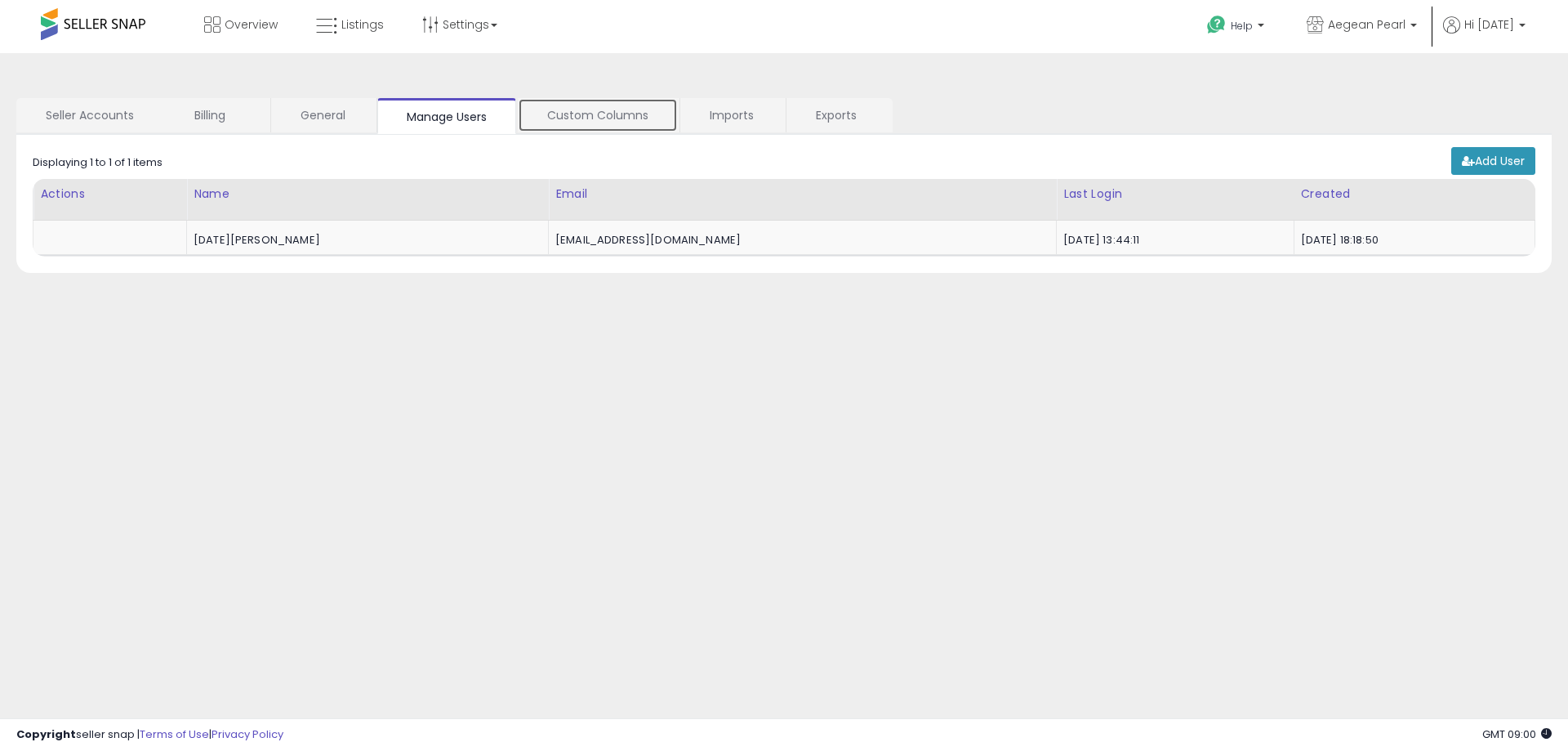 click on "Custom Columns" at bounding box center [598, 115] 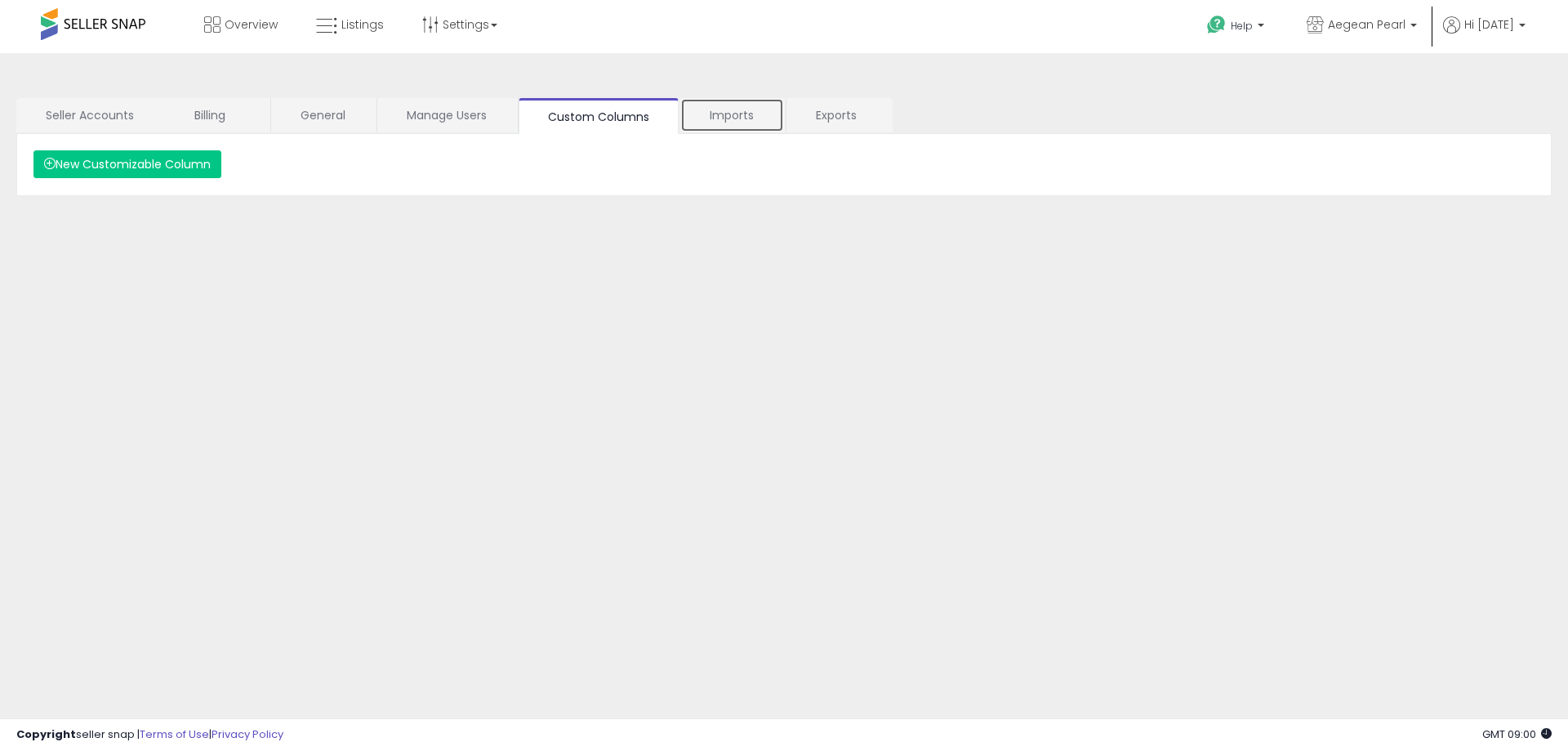 click on "Imports" at bounding box center (732, 115) 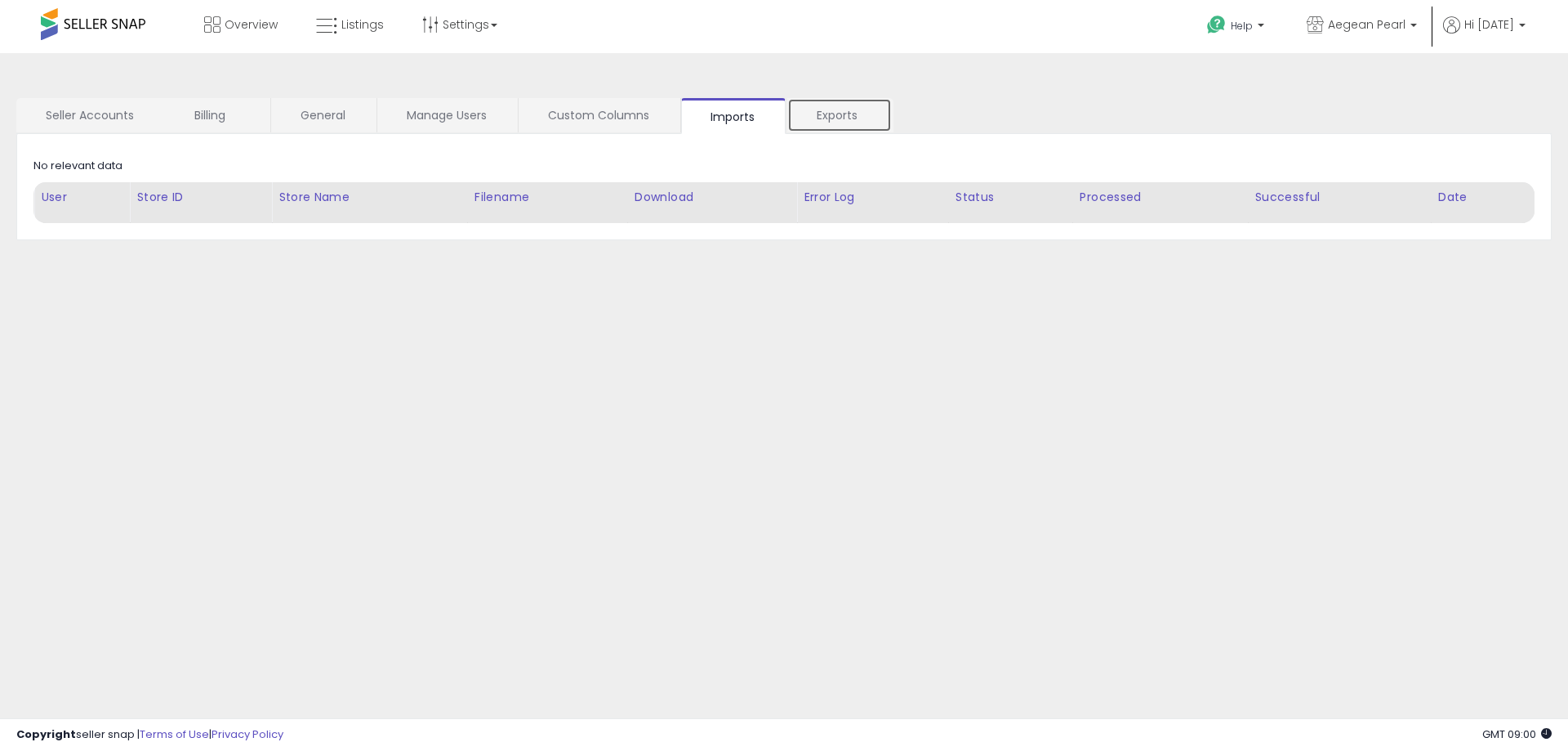 click on "Exports" at bounding box center (840, 115) 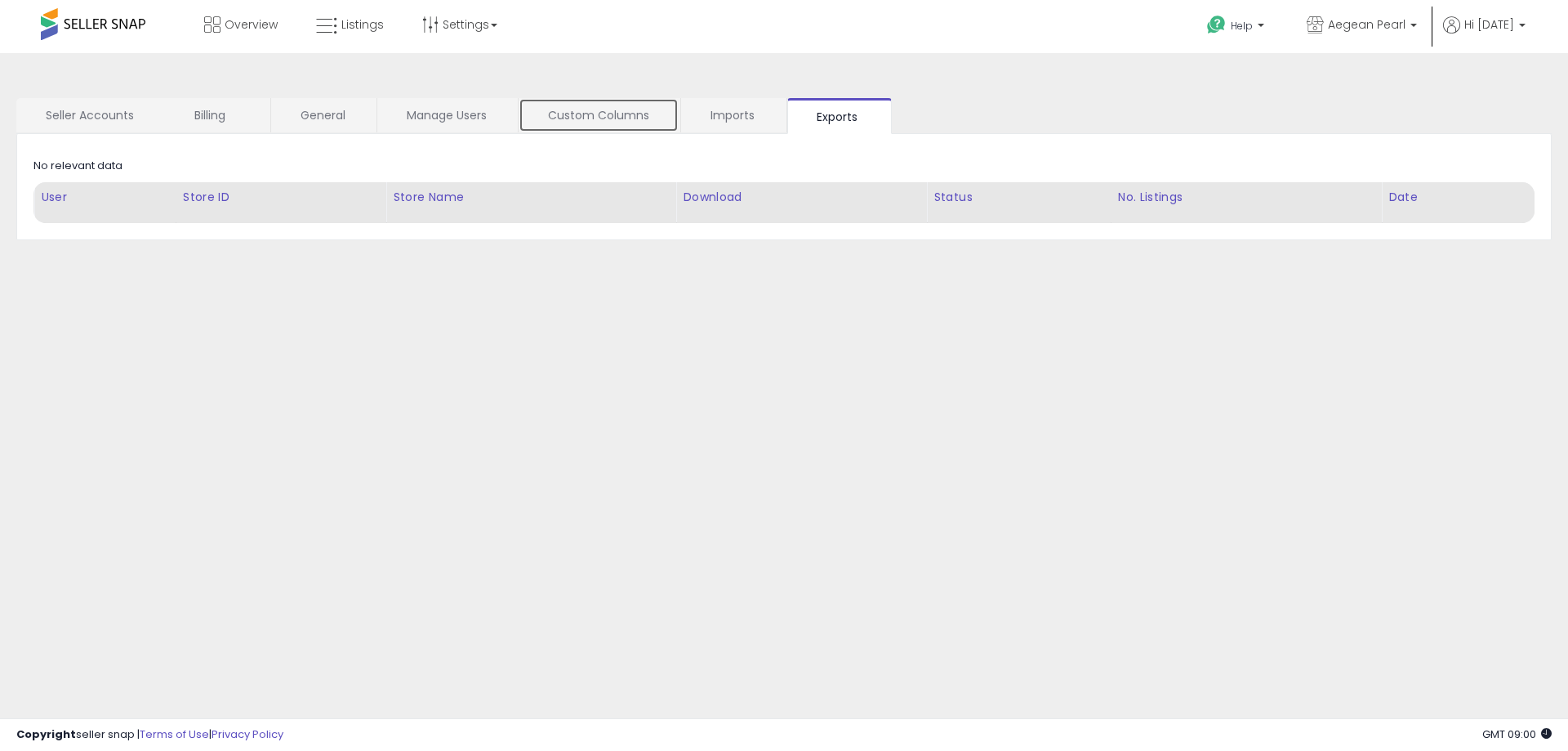 click on "Custom Columns" at bounding box center (599, 115) 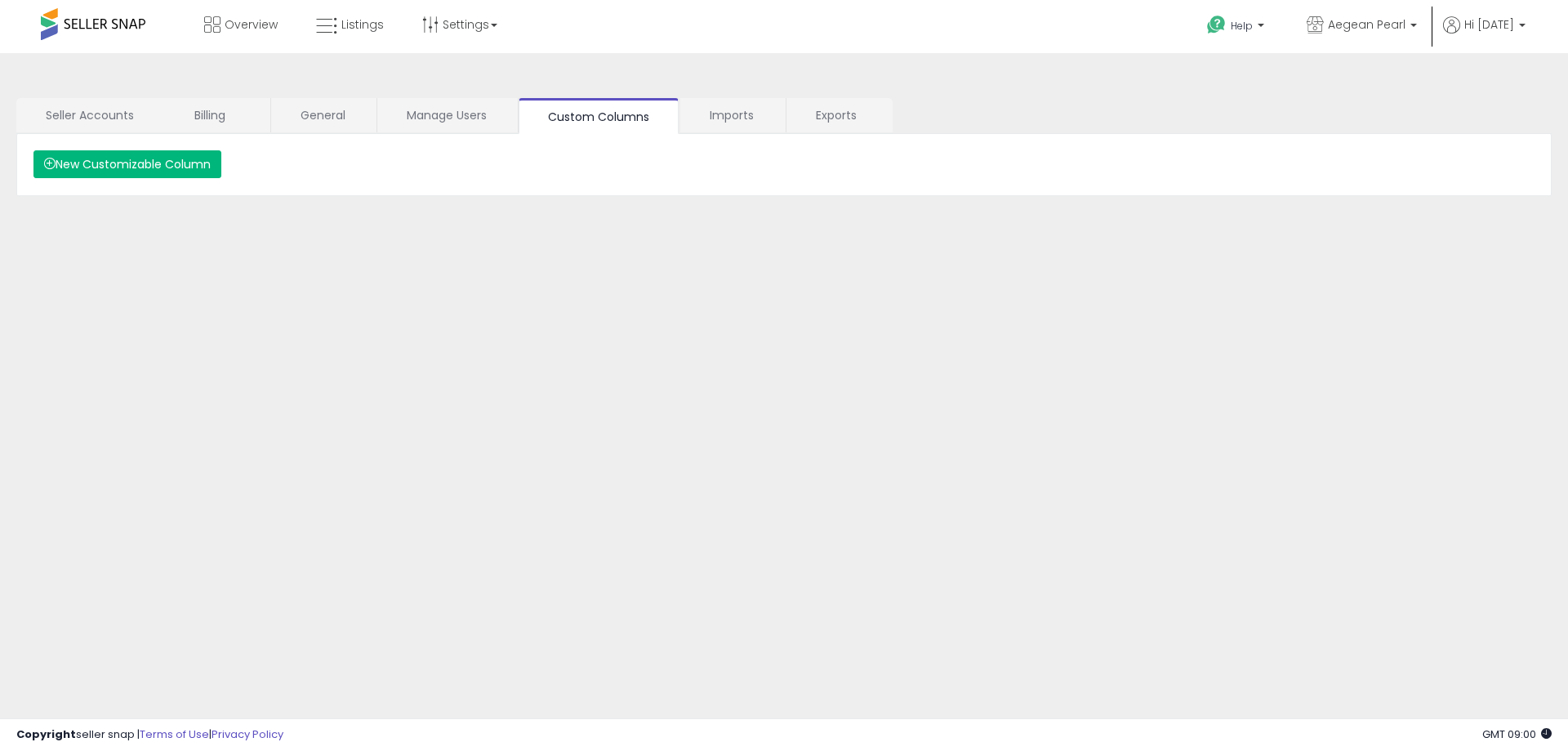 click on "New Customizable Column" at bounding box center (127, 164) 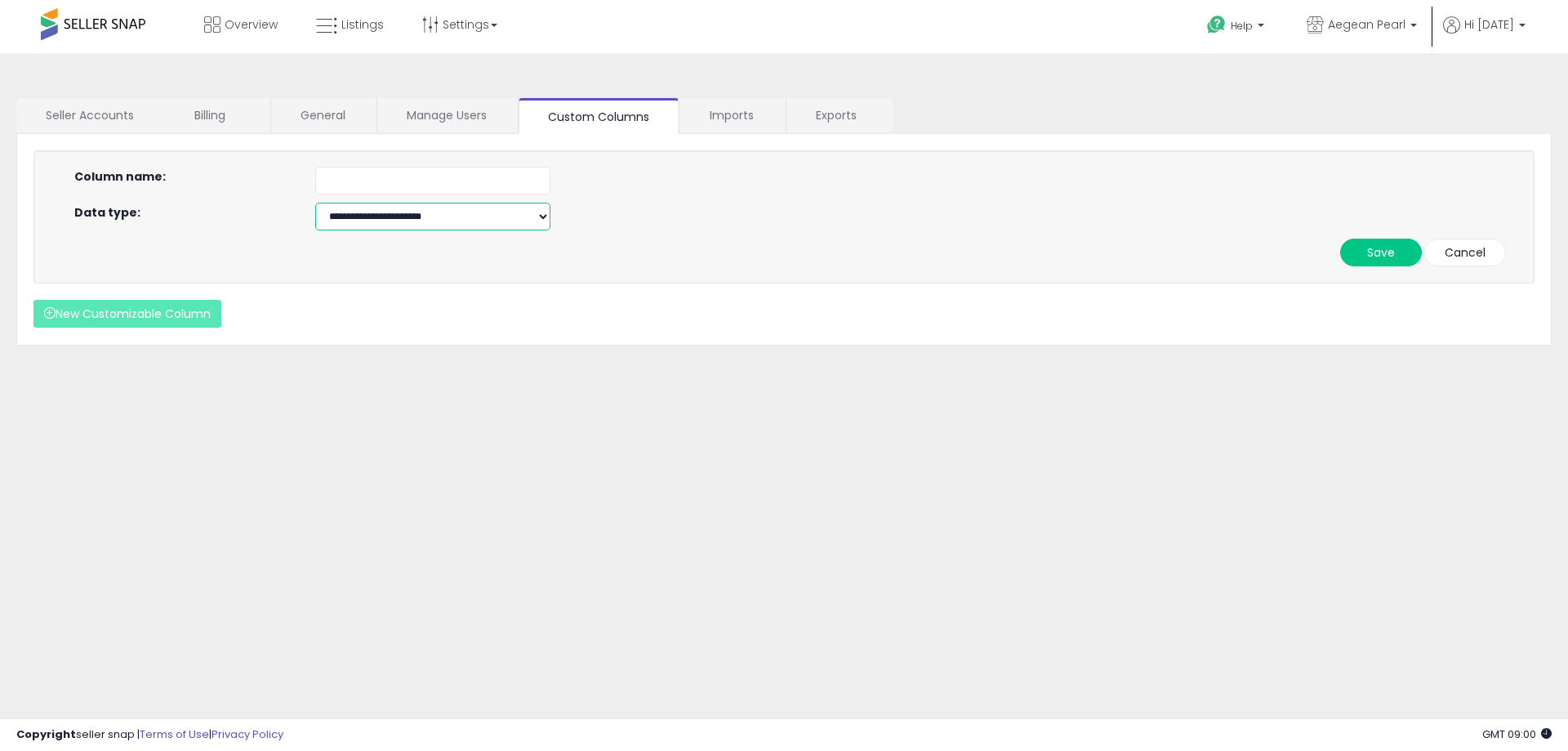 click on "**********" at bounding box center [433, 217] 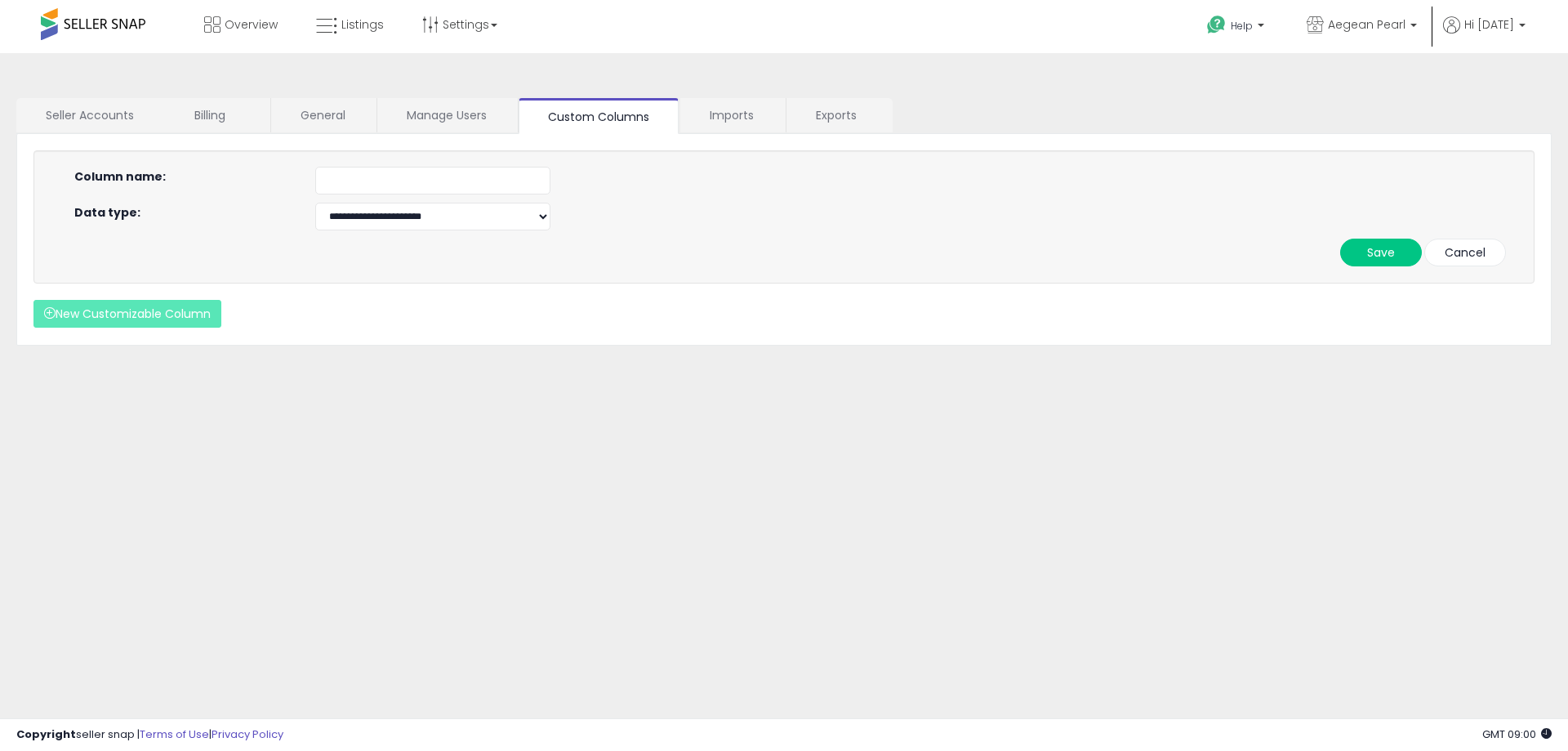 drag, startPoint x: 467, startPoint y: 226, endPoint x: 967, endPoint y: 217, distance: 500.081 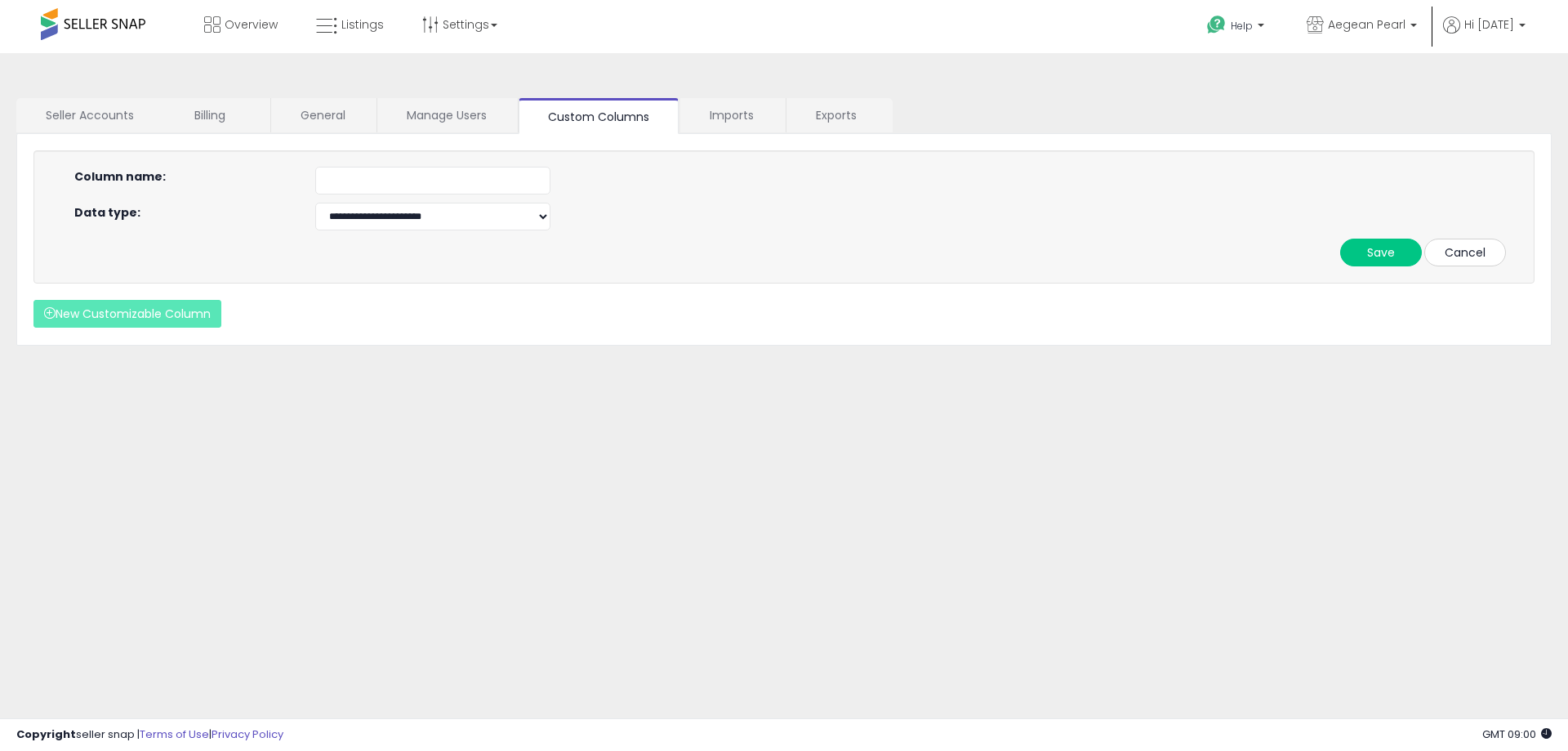 click on "Cancel" at bounding box center (1465, 253) 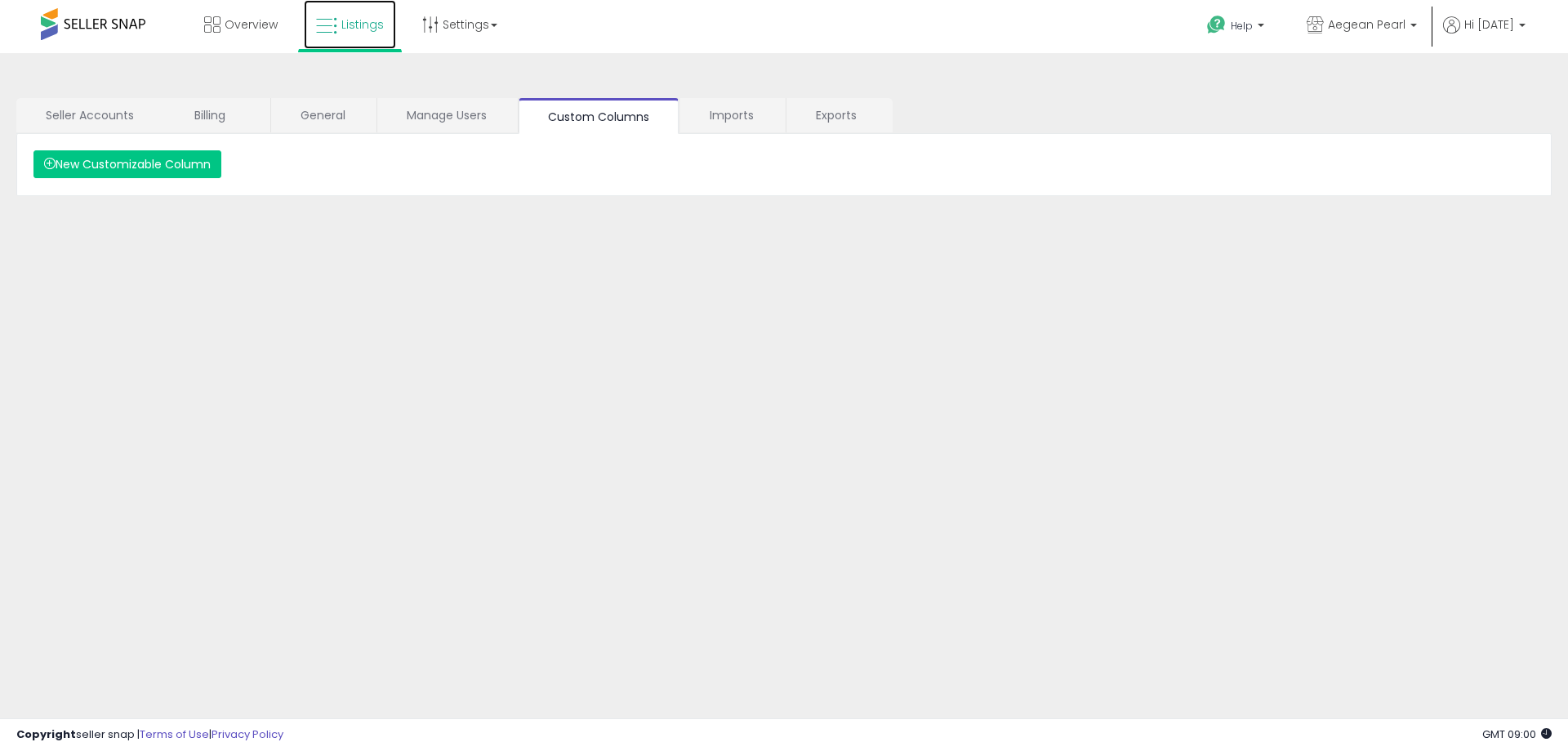 click at bounding box center (327, 26) 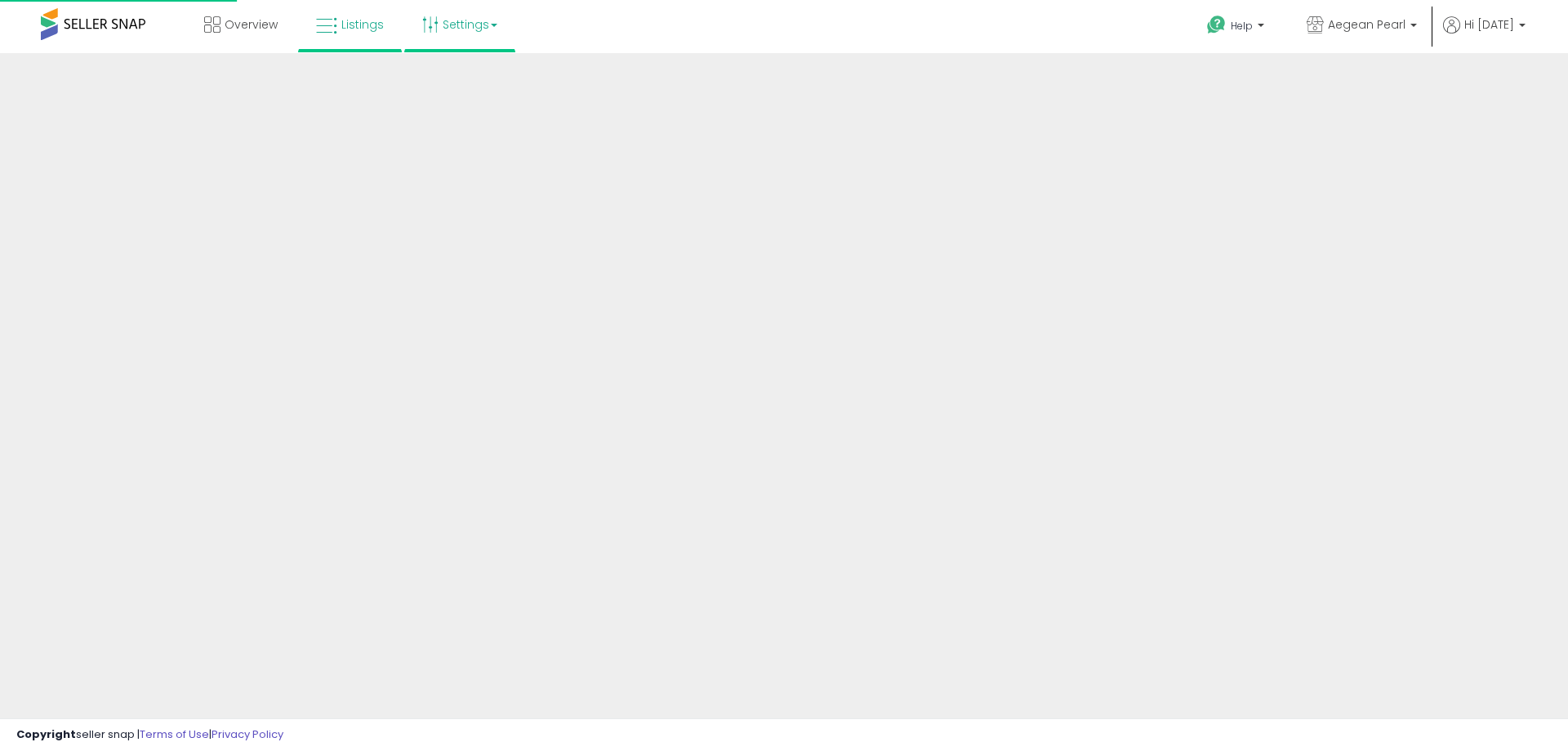scroll, scrollTop: 0, scrollLeft: 0, axis: both 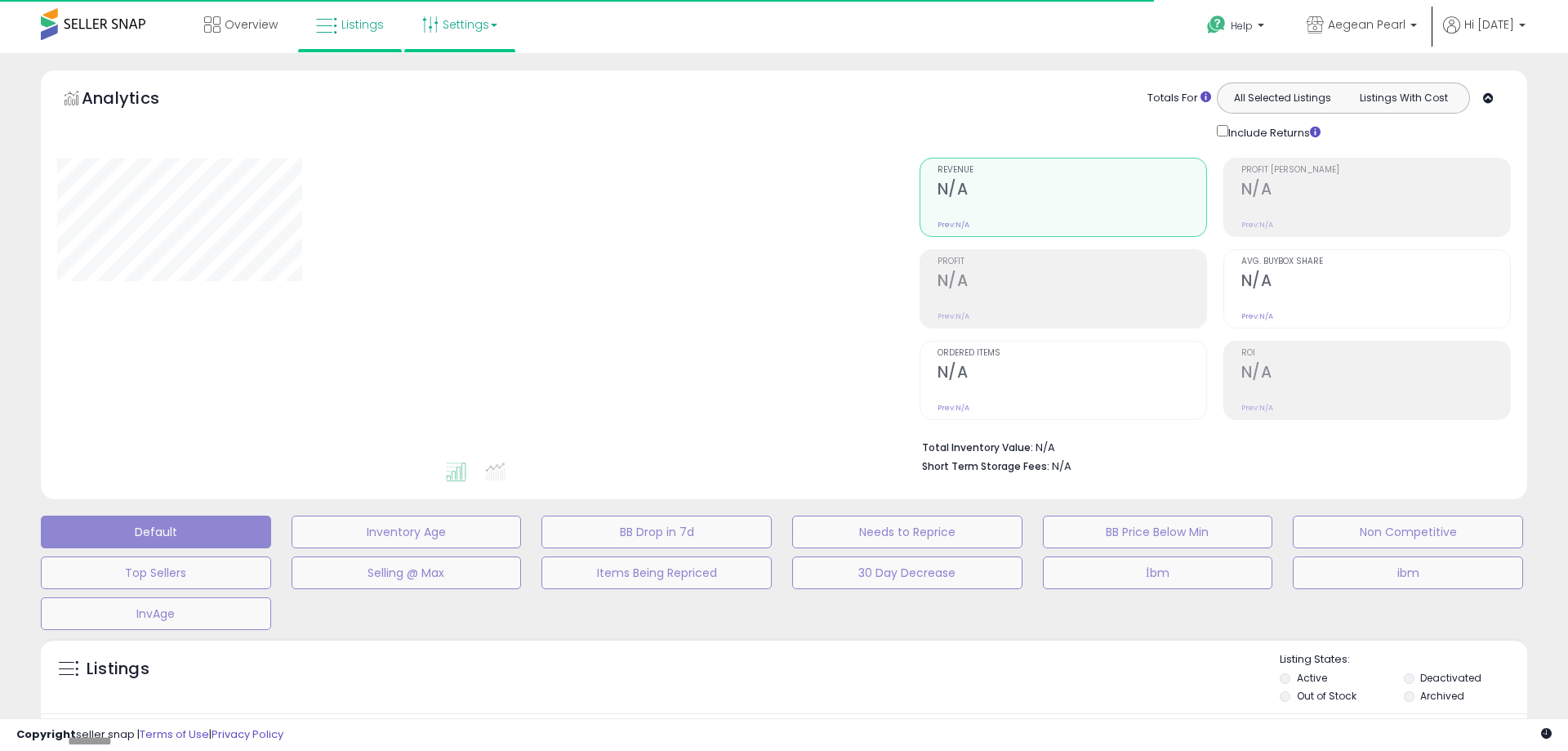 click on "Settings" at bounding box center (460, 25) 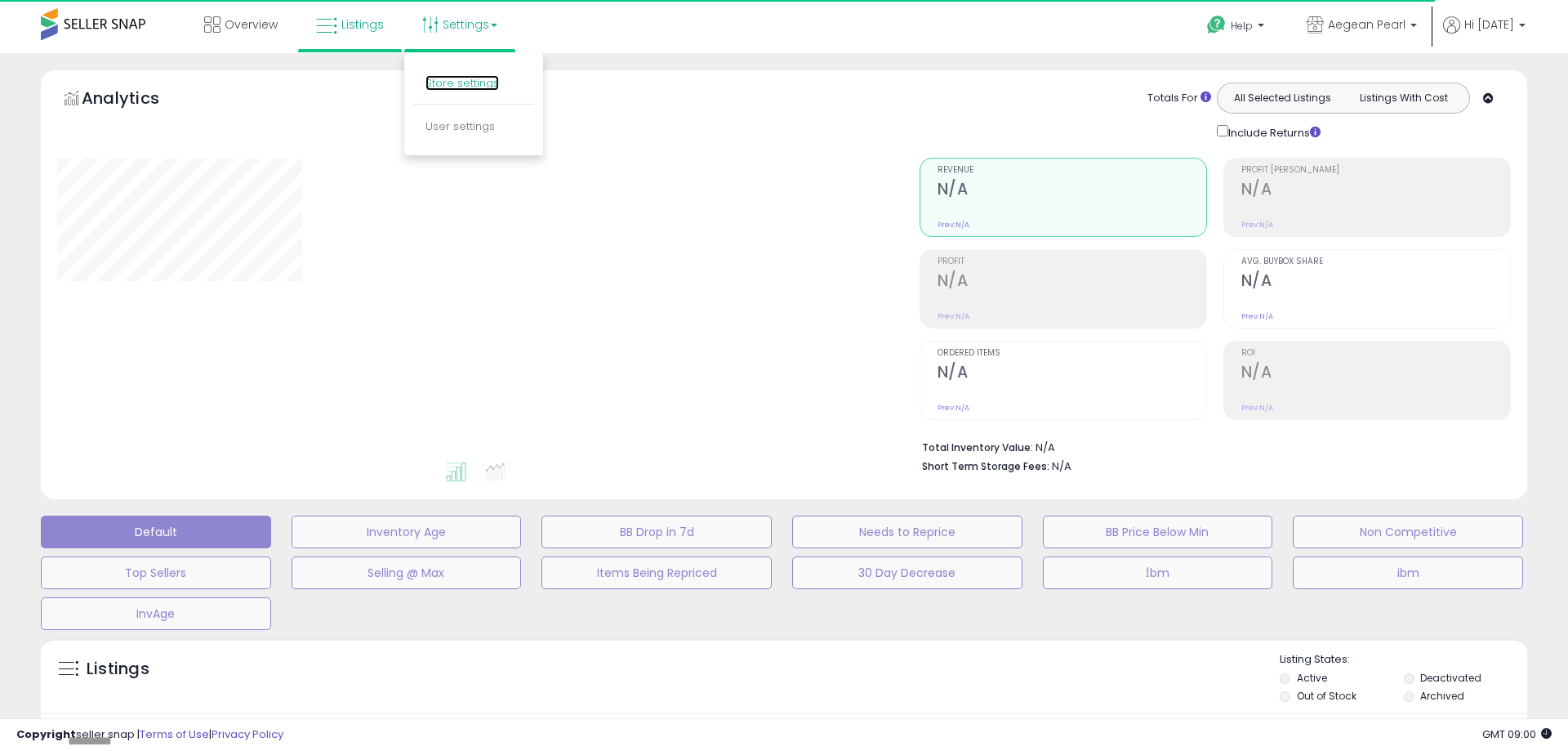 click on "Store
settings" at bounding box center [462, 83] 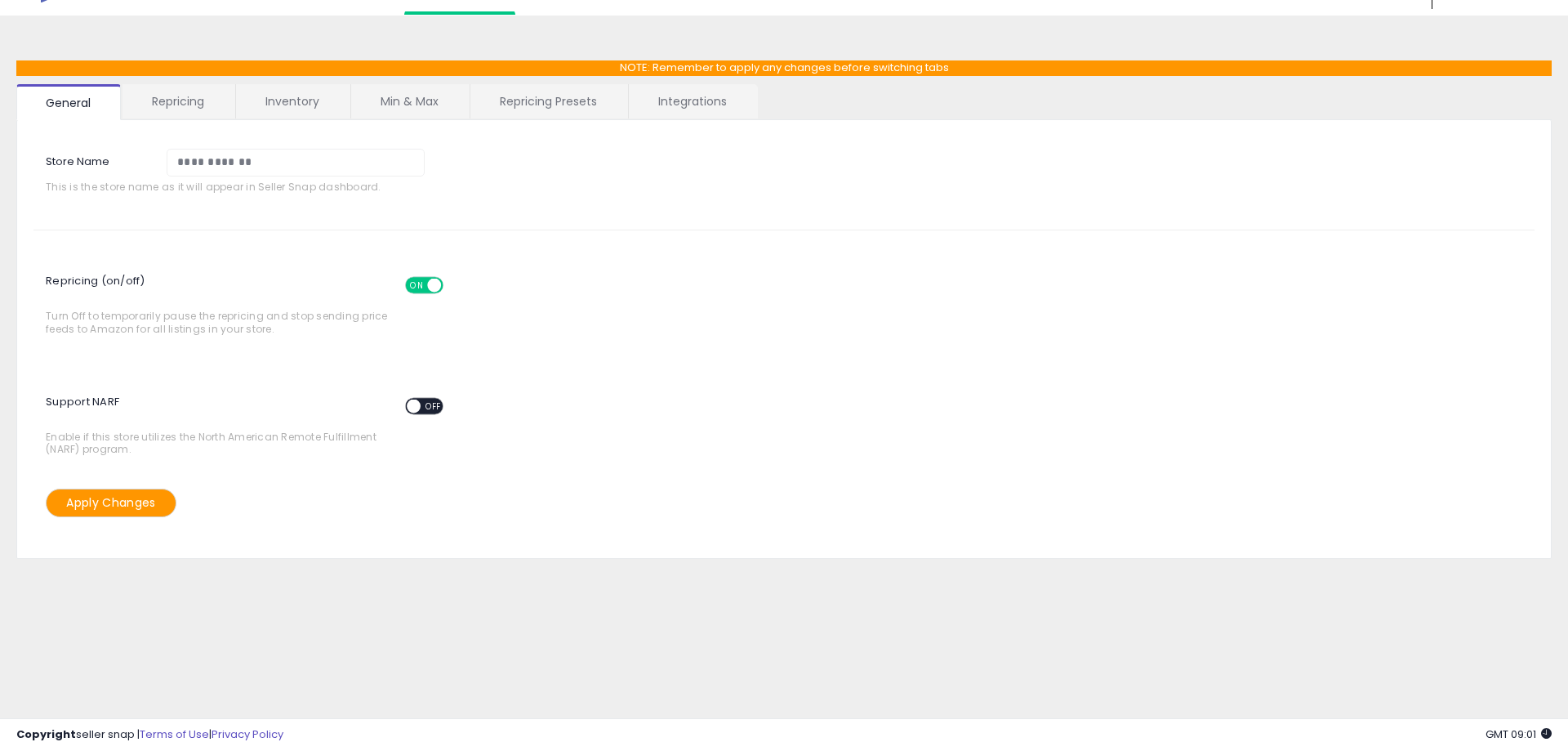 scroll, scrollTop: 0, scrollLeft: 0, axis: both 